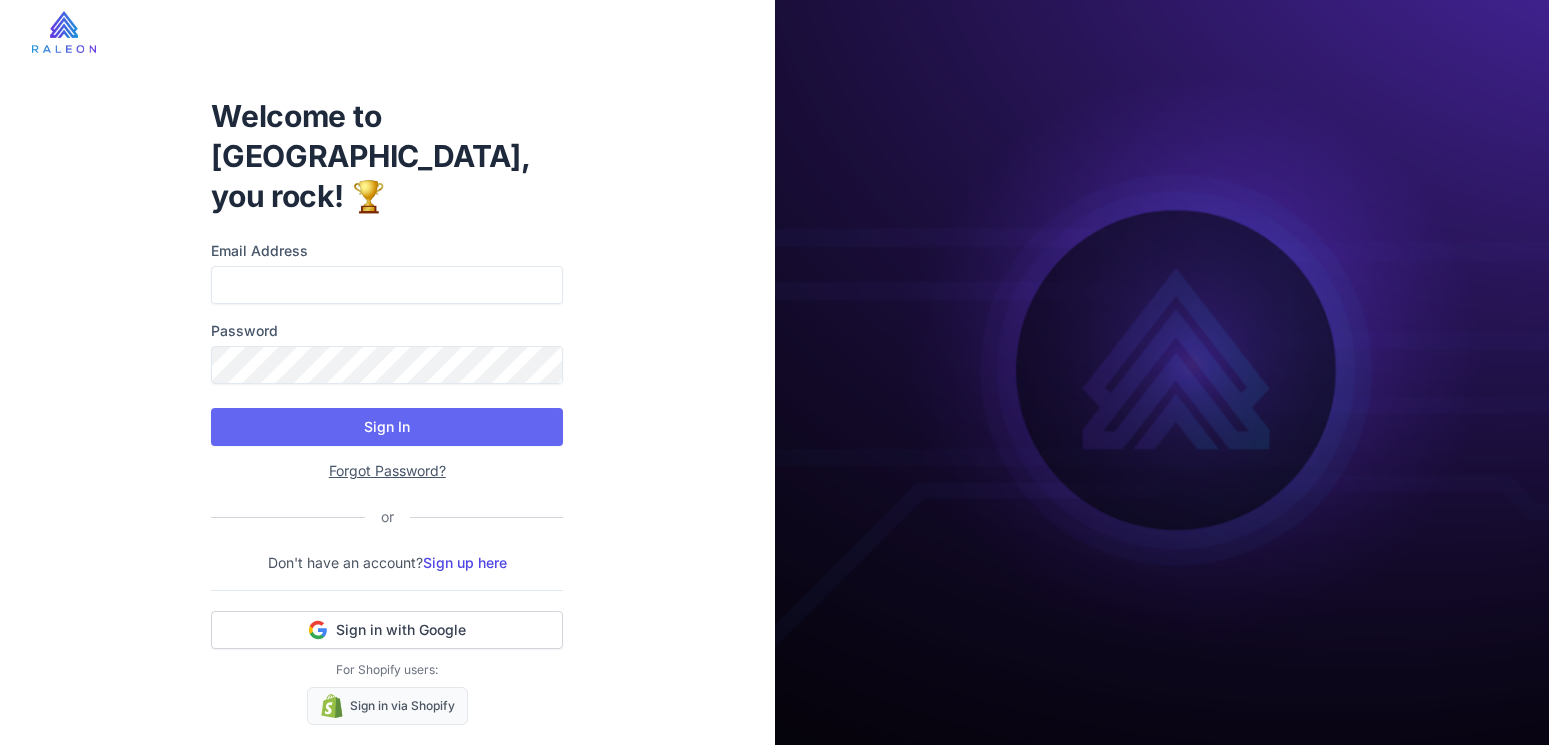 scroll, scrollTop: 0, scrollLeft: 0, axis: both 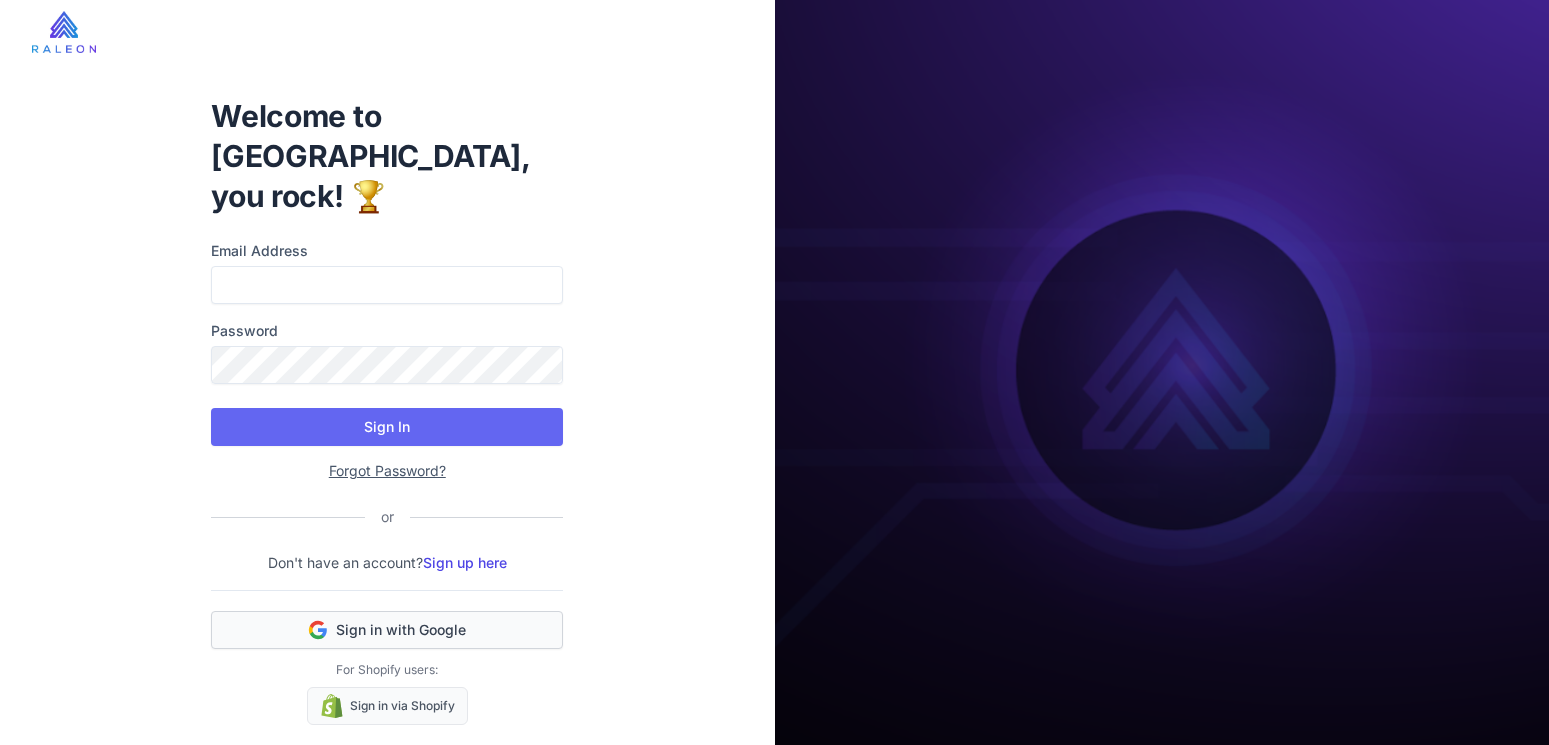 click on "Sign in with Google" at bounding box center [387, 630] 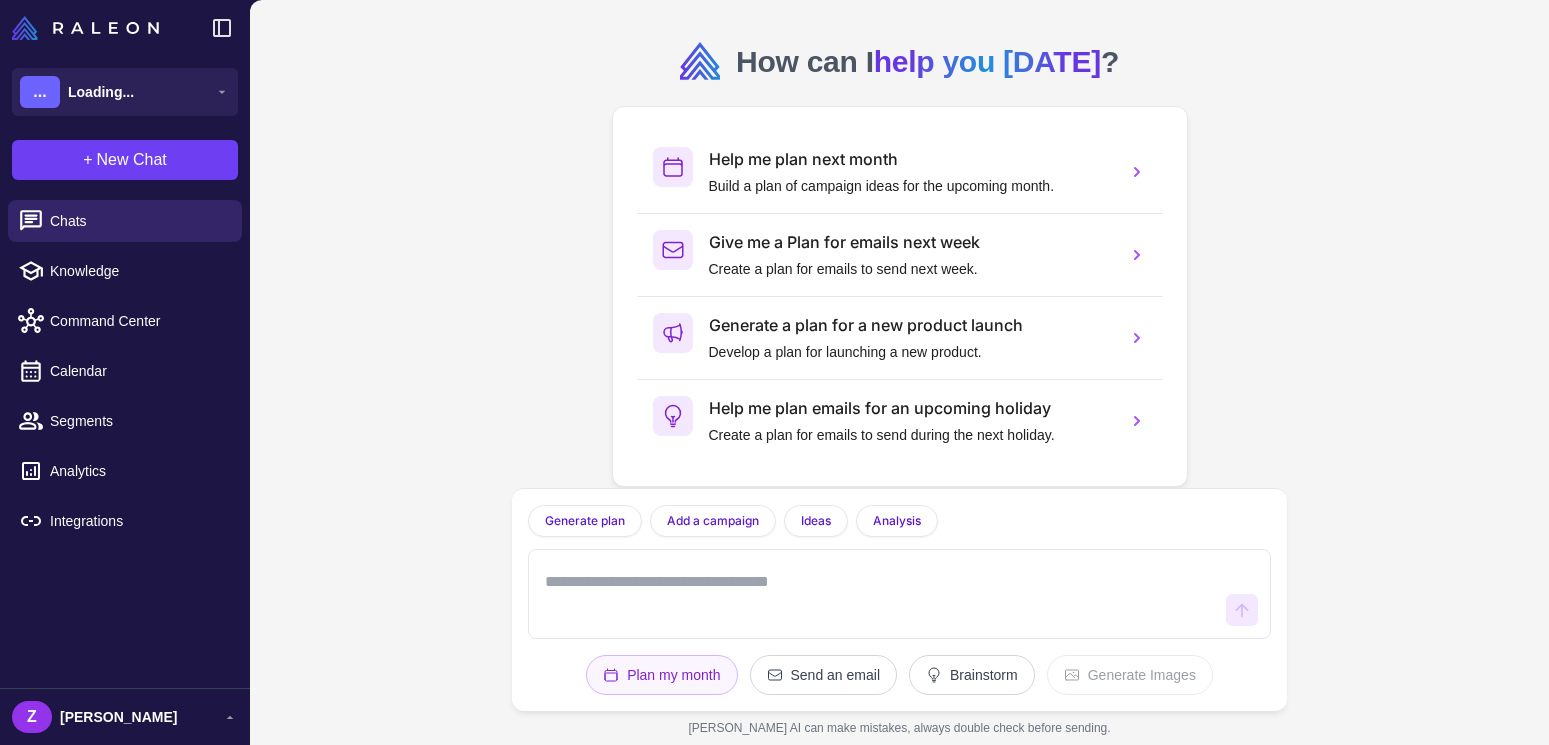 scroll, scrollTop: 0, scrollLeft: 0, axis: both 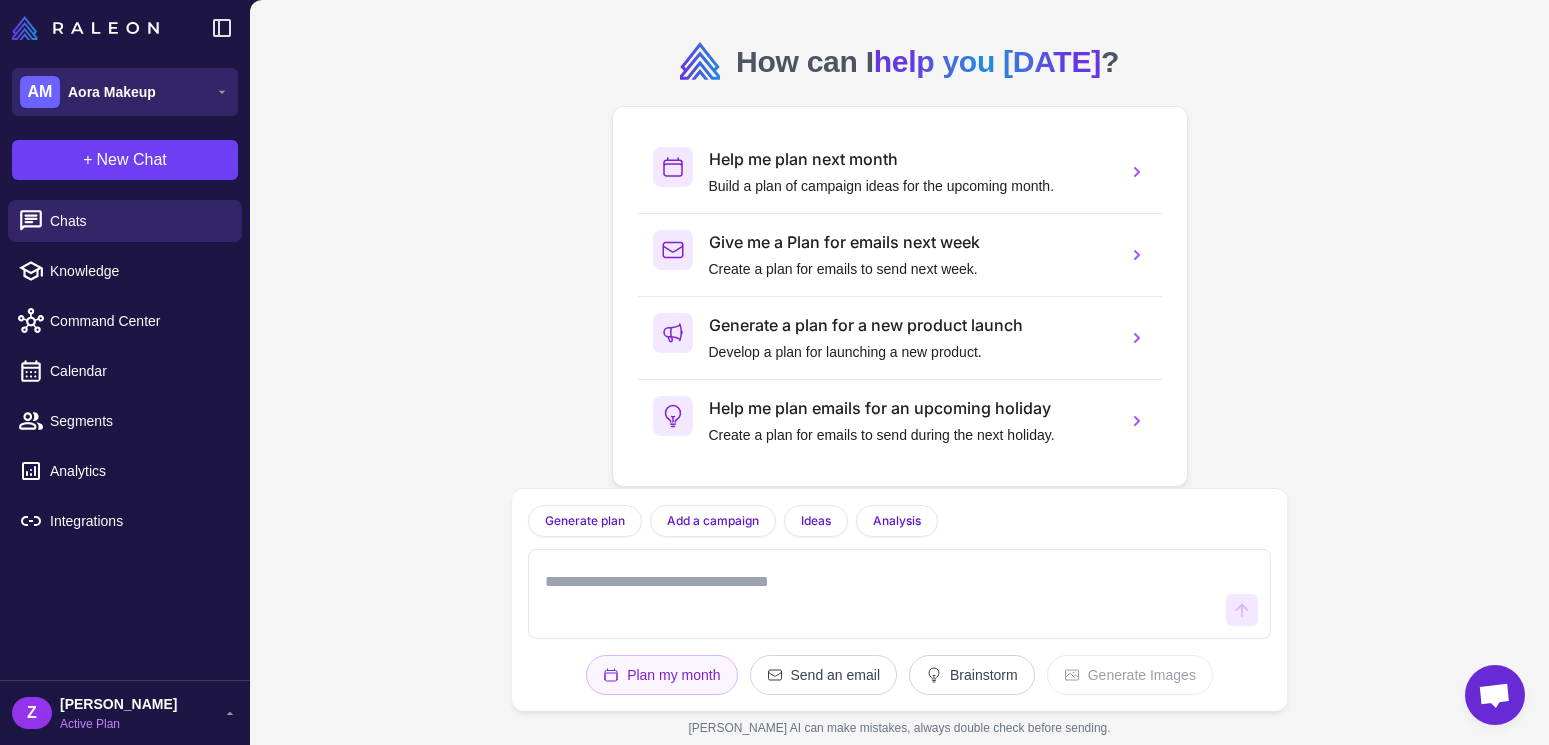 click on "AM Aora Makeup" at bounding box center (125, 92) 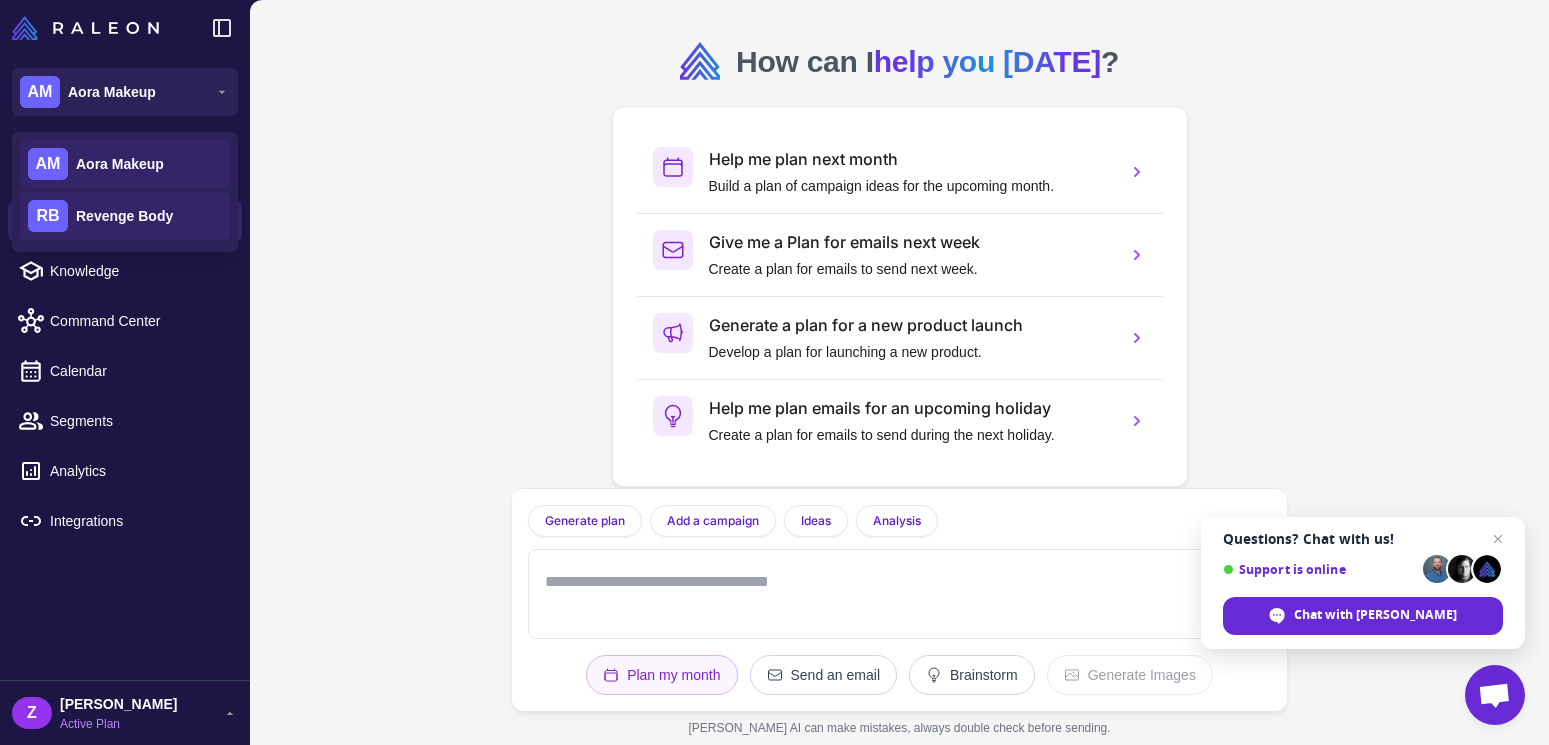 click on "RB Revenge Body" 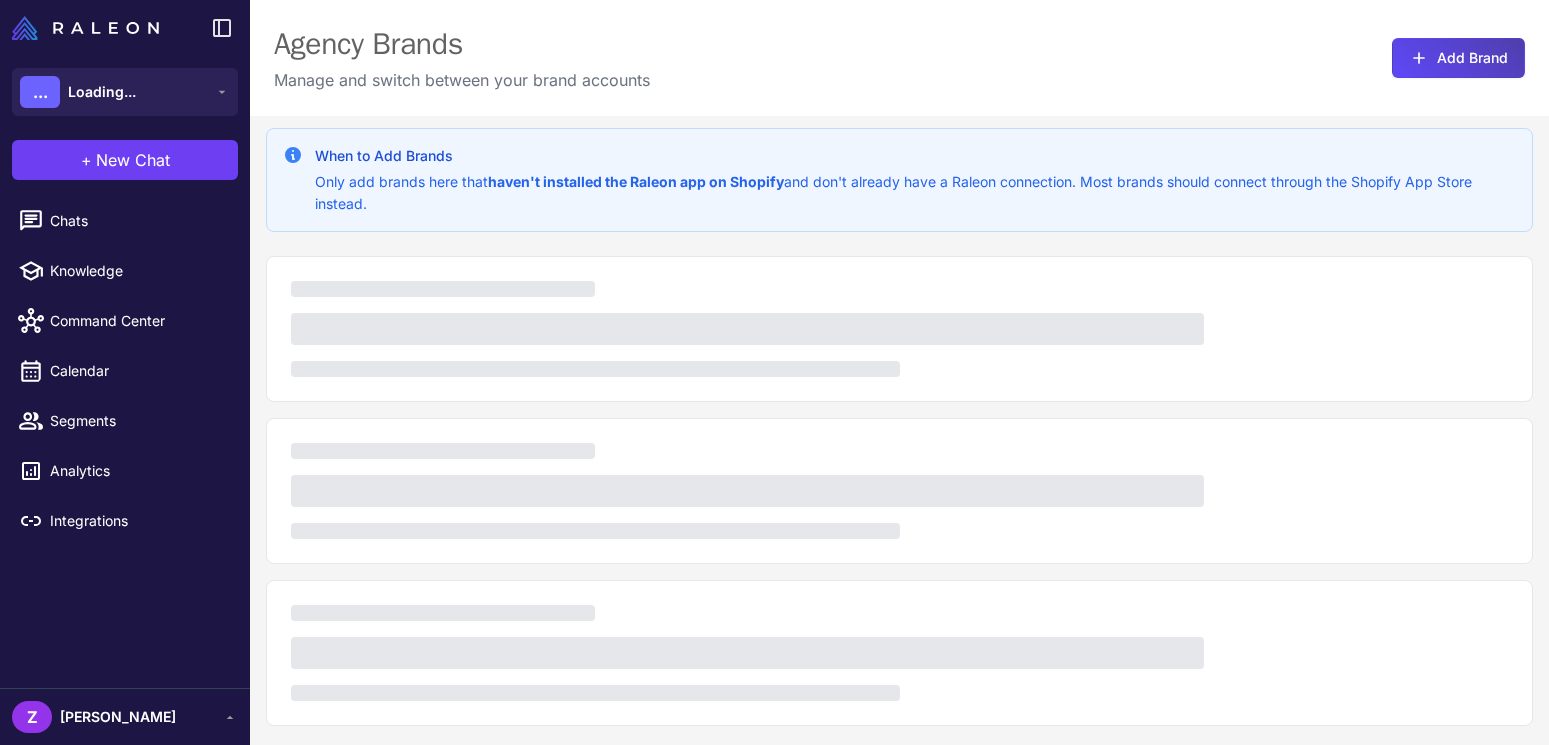 scroll, scrollTop: 0, scrollLeft: 0, axis: both 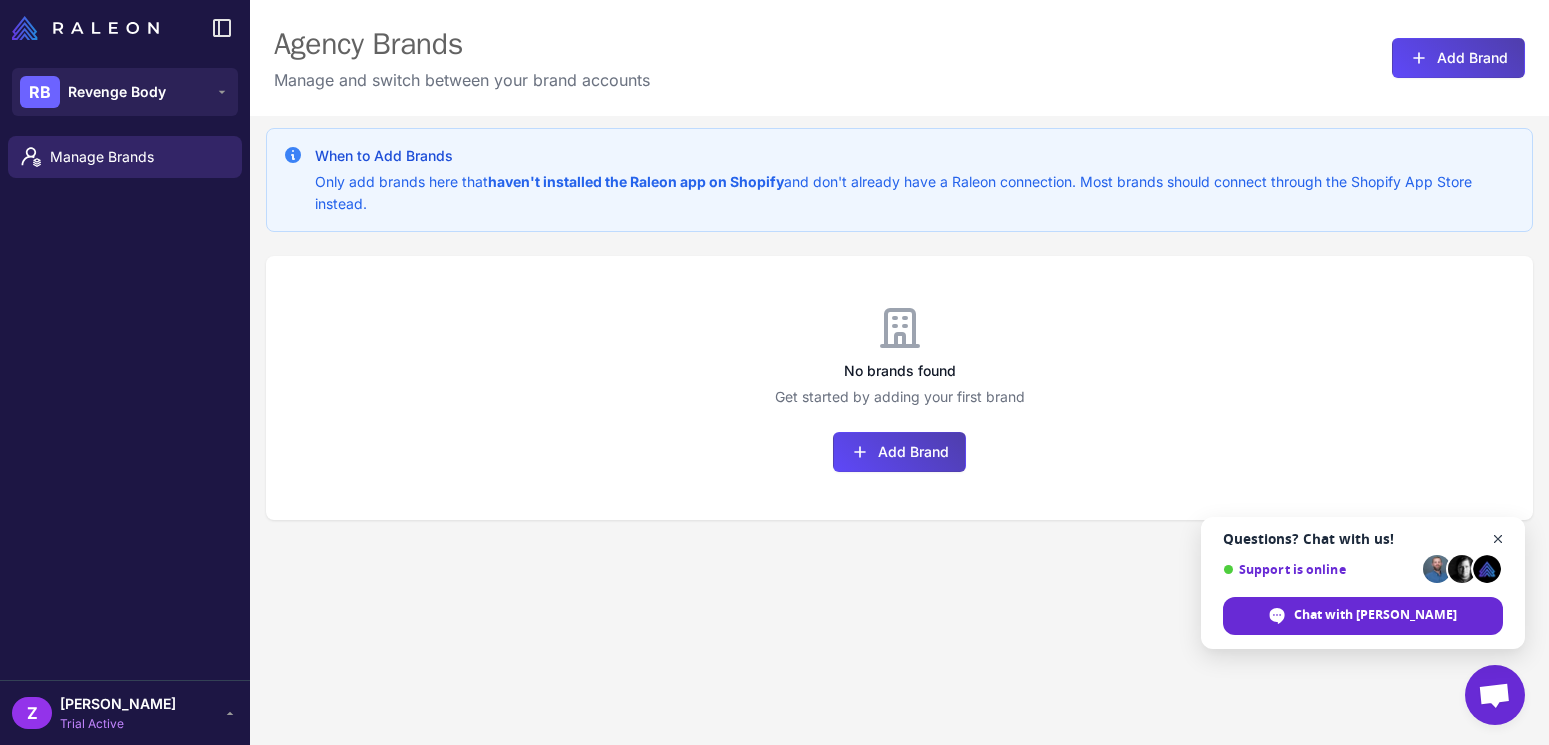 click at bounding box center [1498, 539] 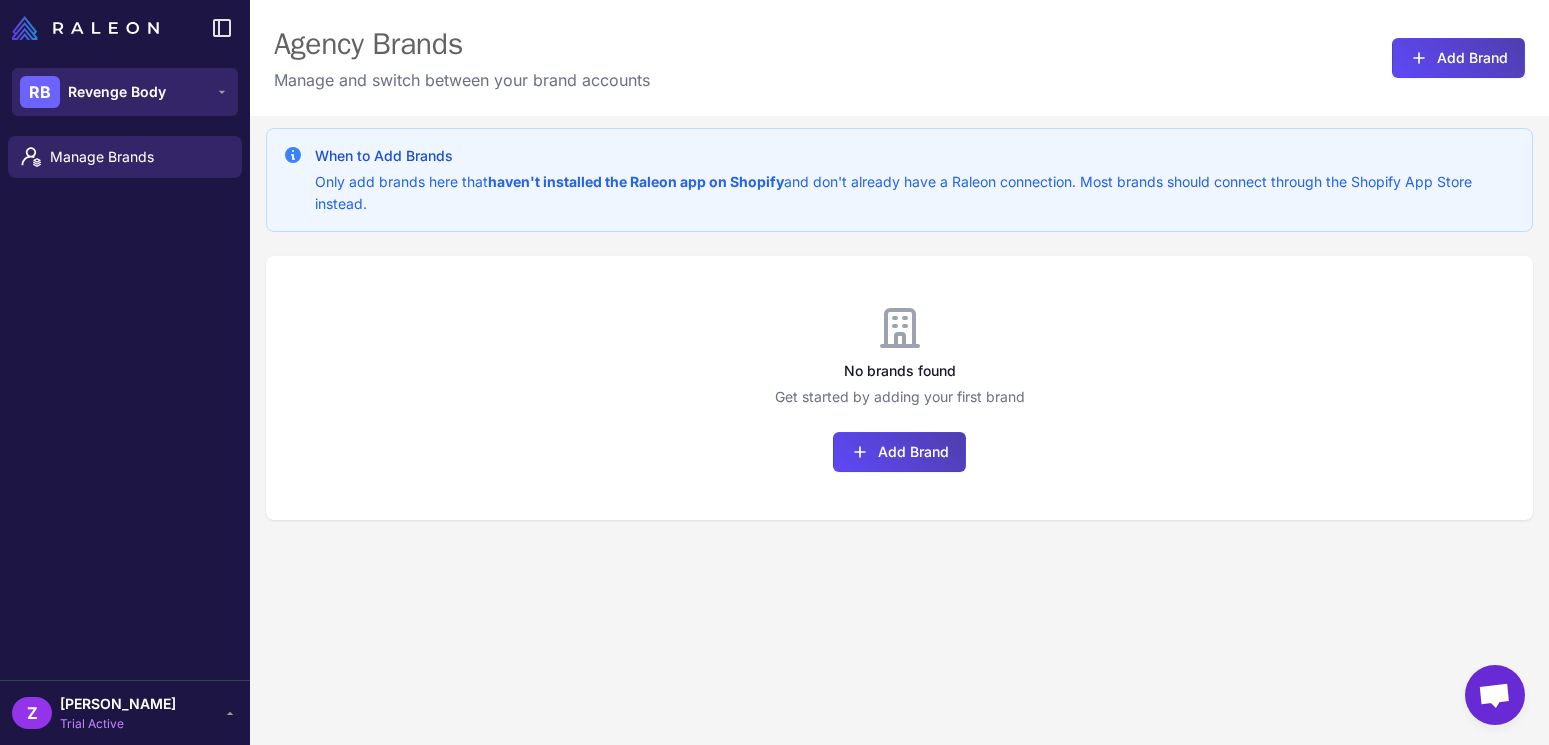 click on "RB Revenge Body" at bounding box center [125, 92] 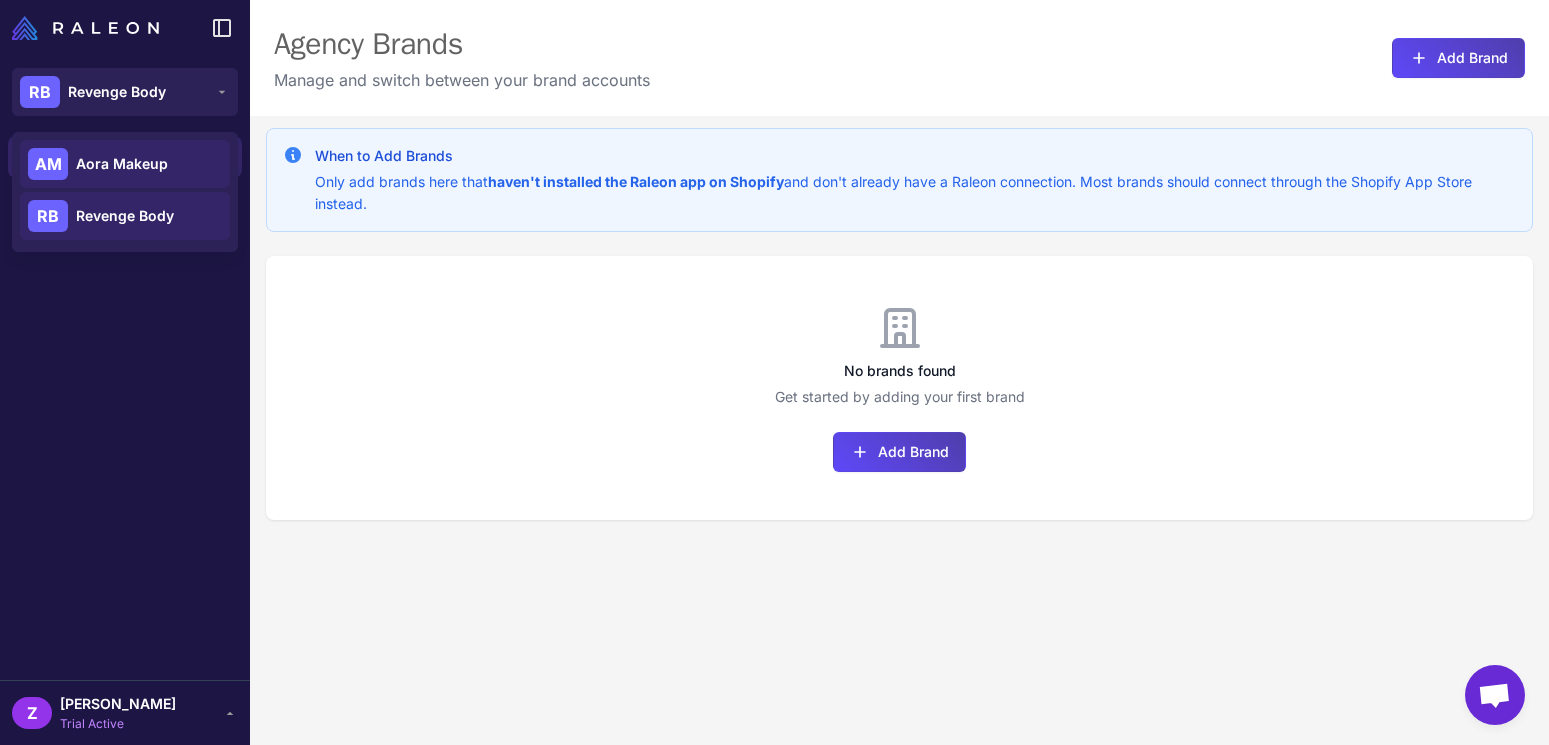 click on "AM Aora Makeup" 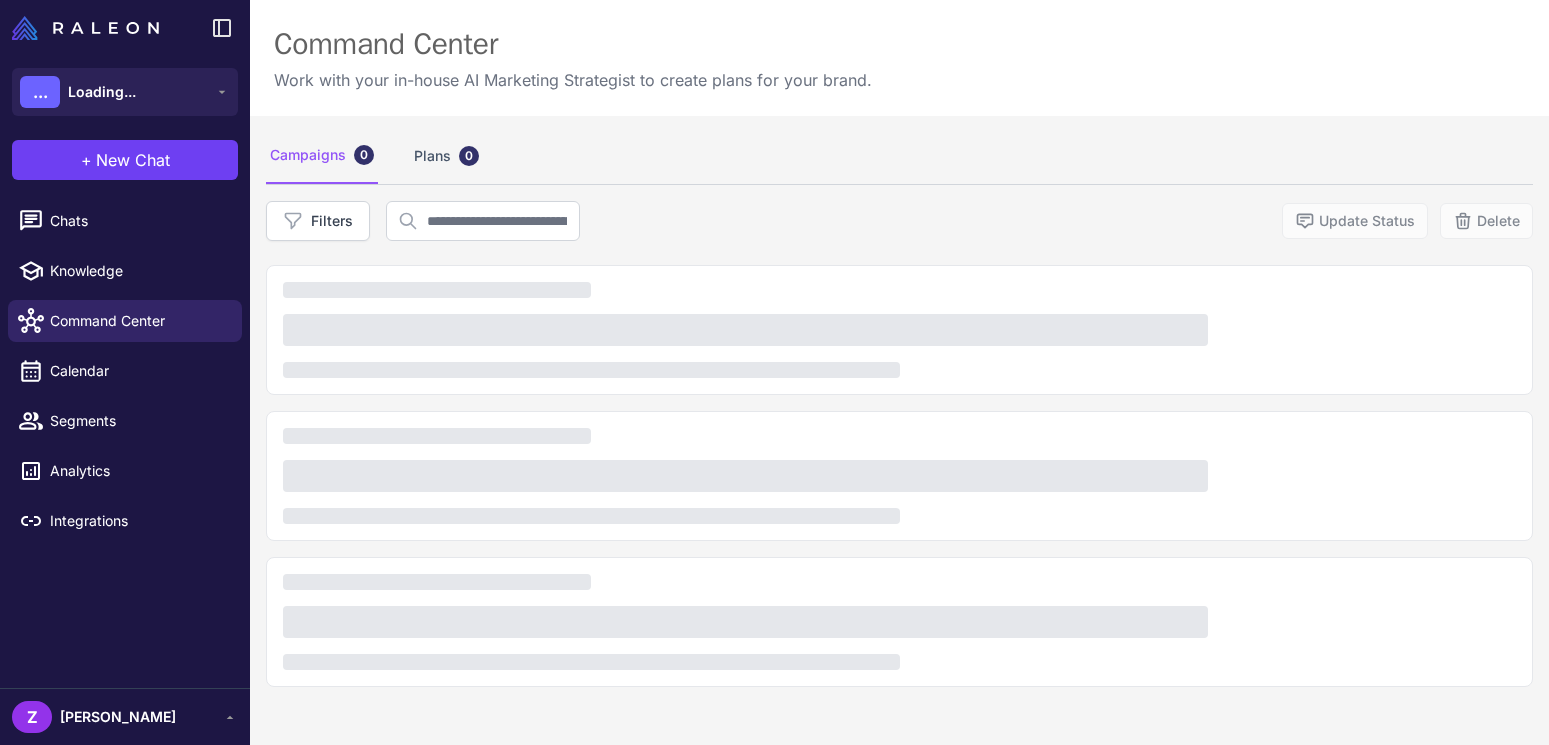 scroll, scrollTop: 0, scrollLeft: 0, axis: both 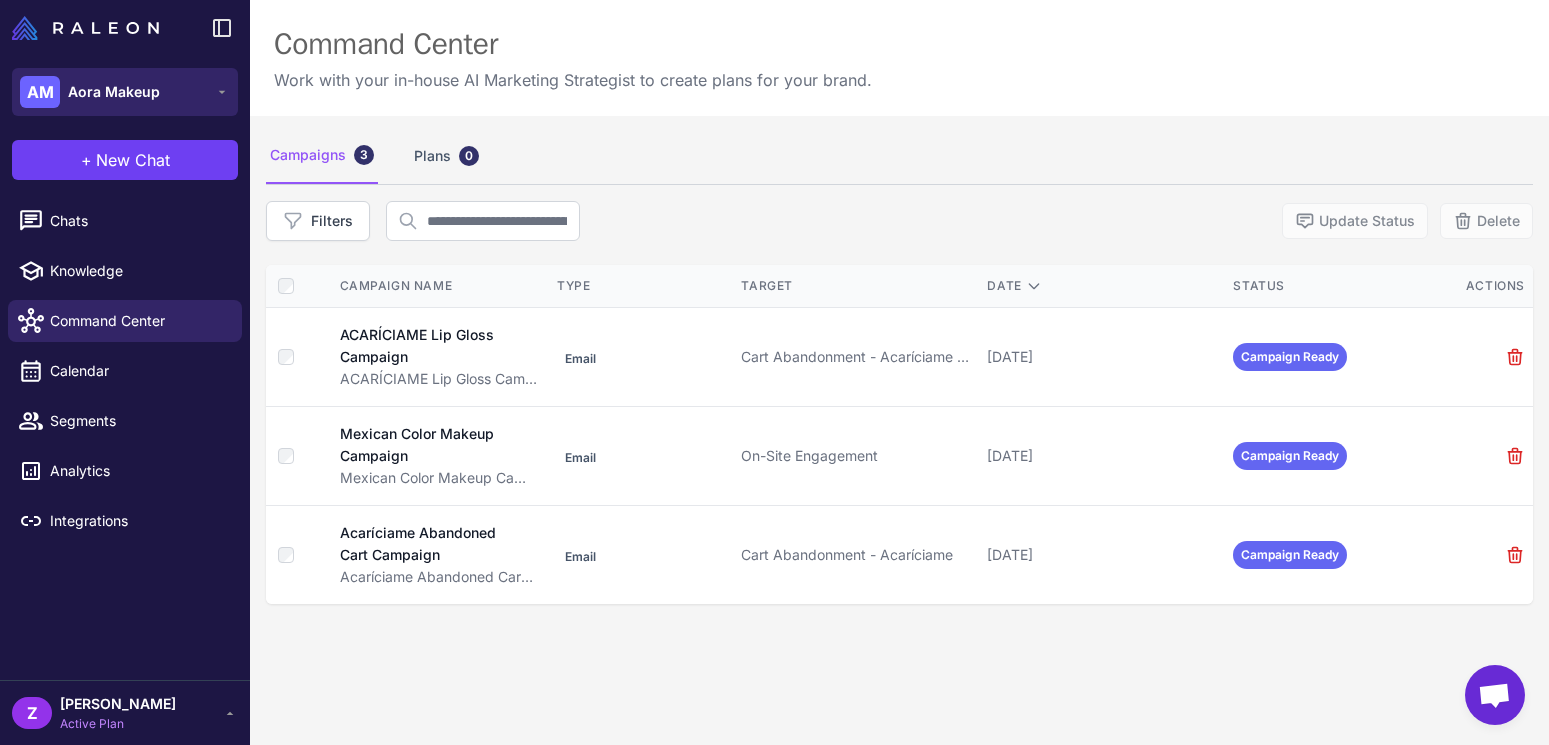 click on "AM Aora Makeup" at bounding box center (125, 92) 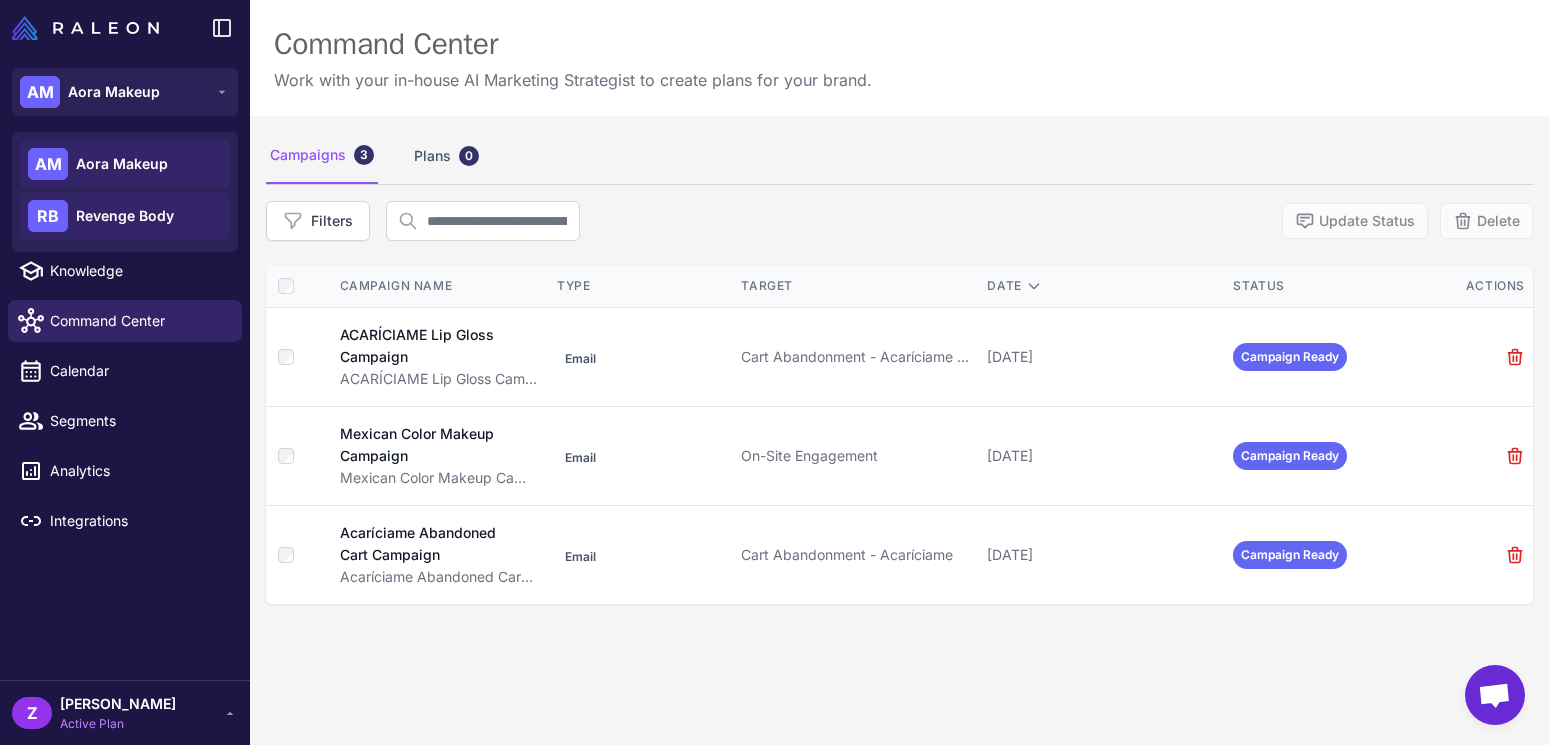 click on "RB Revenge Body" 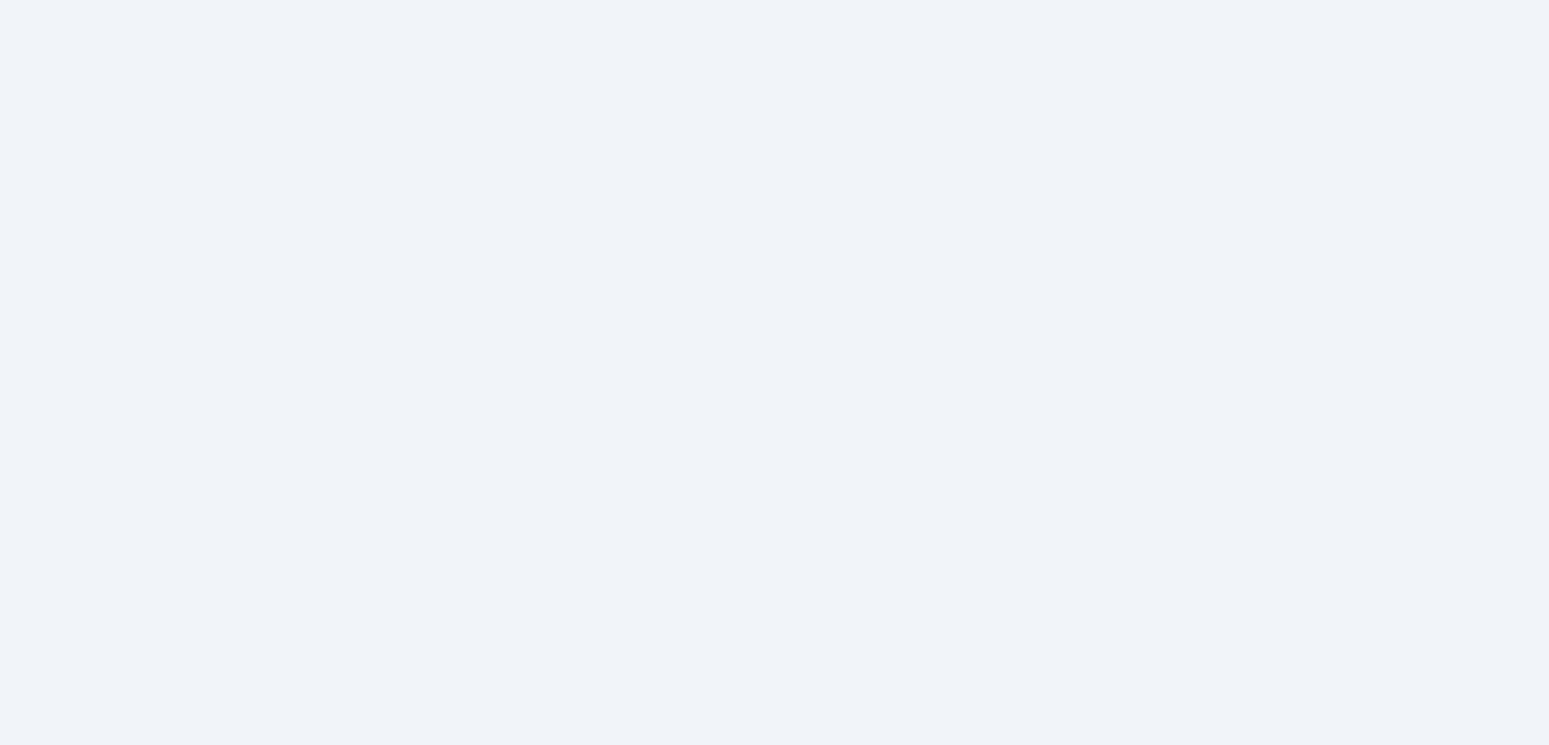 scroll, scrollTop: 0, scrollLeft: 0, axis: both 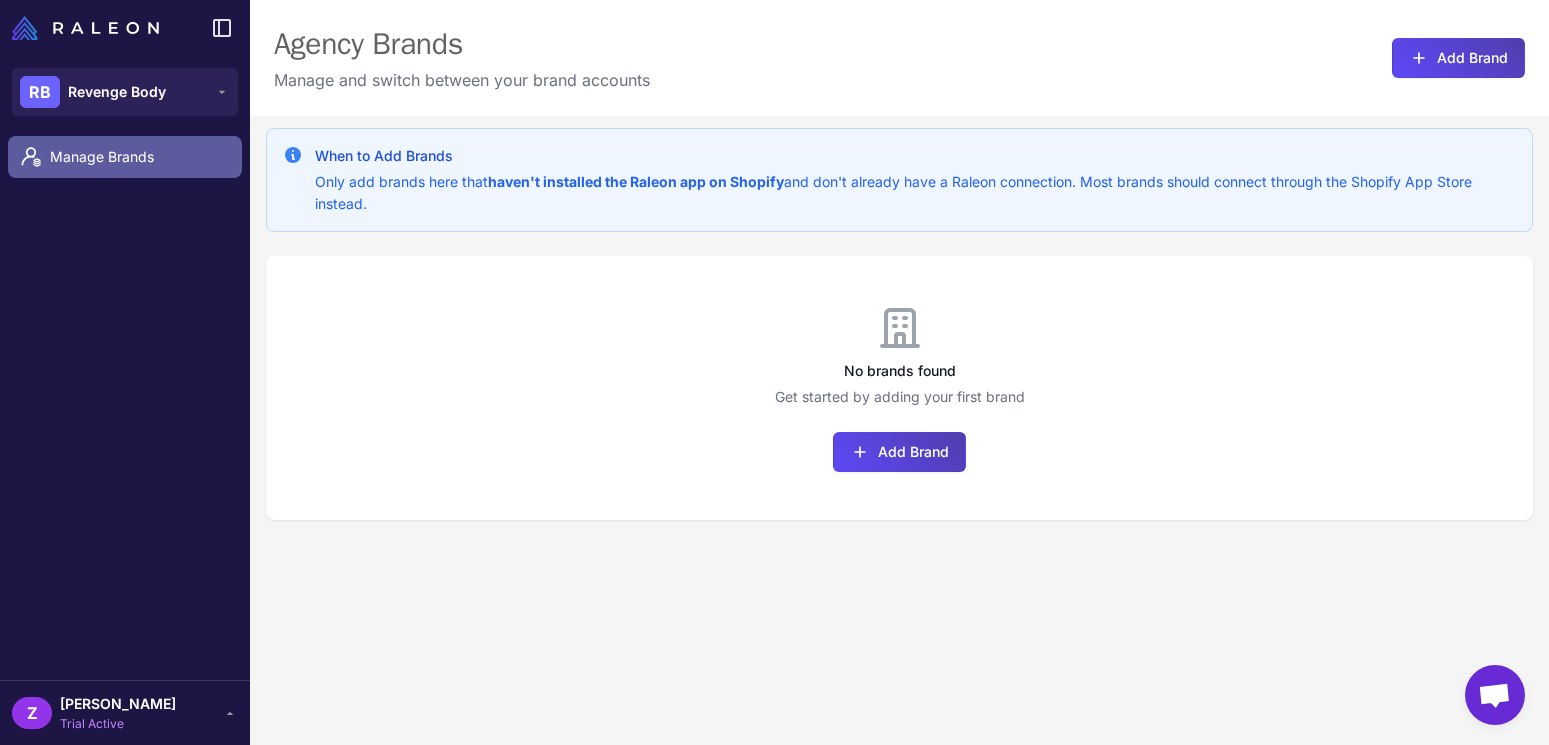click on "Manage Brands" at bounding box center [138, 157] 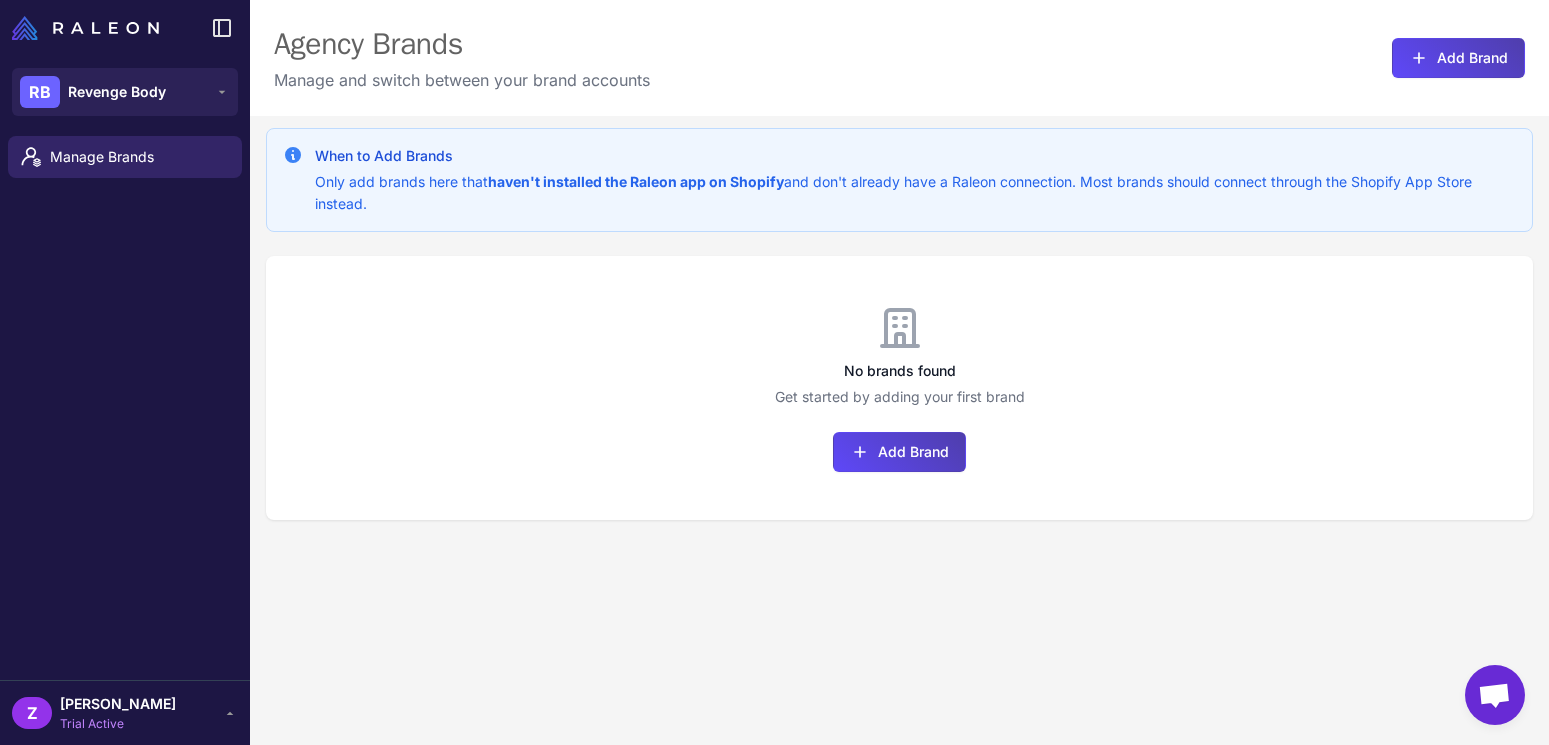 click on "Z Zach Schieffer Trial Active" at bounding box center (125, 713) 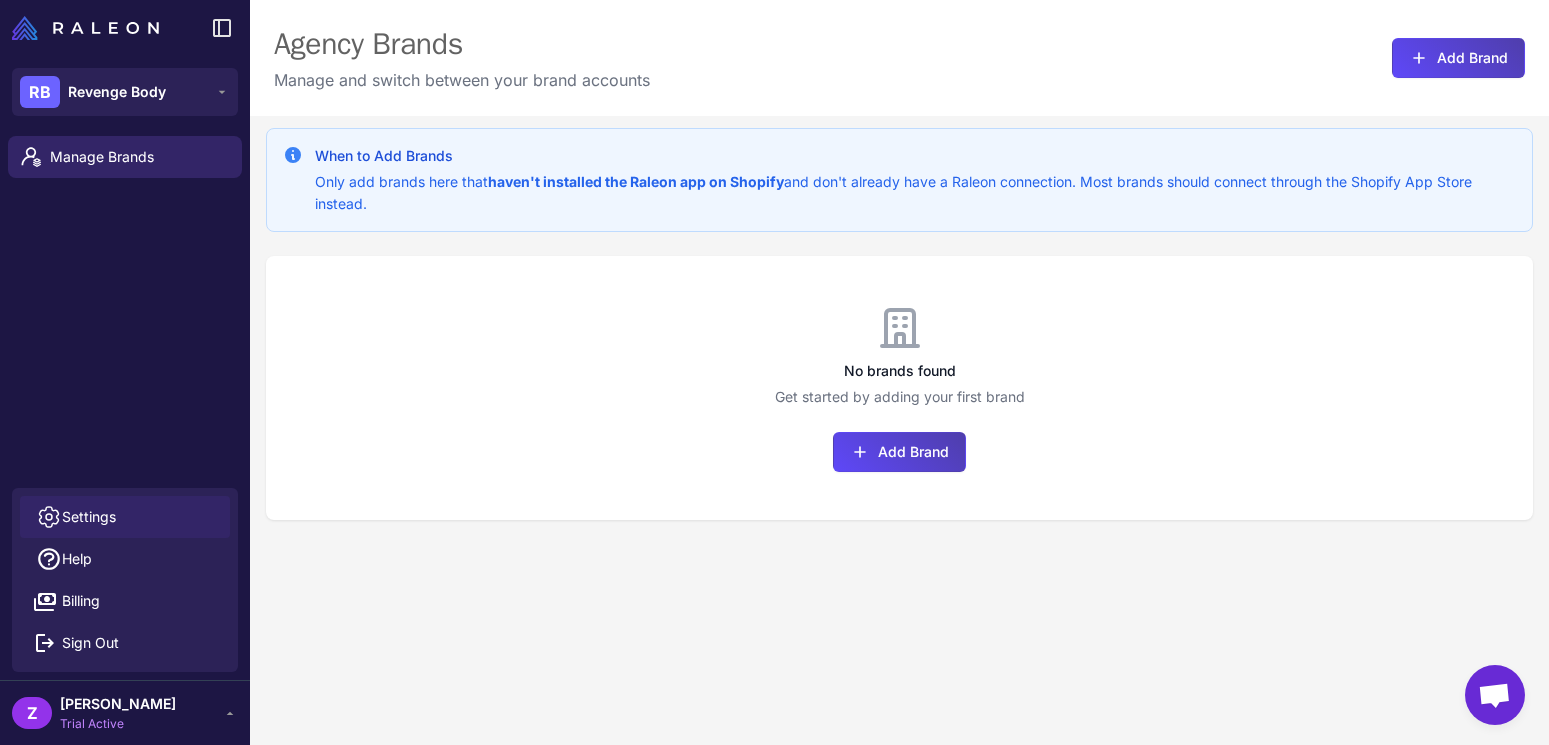 click on "Settings" 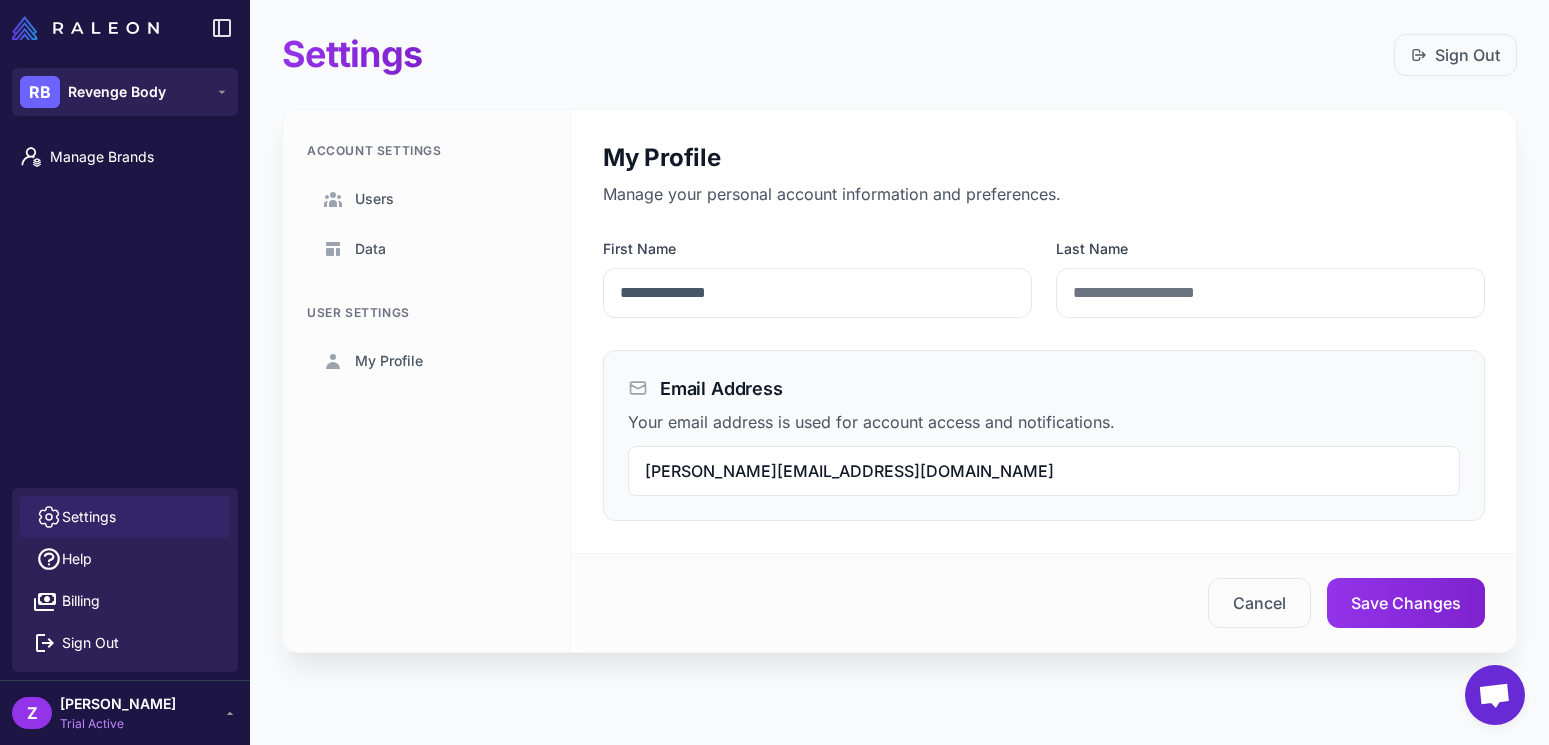 click on "Manage Brands" at bounding box center (125, 308) 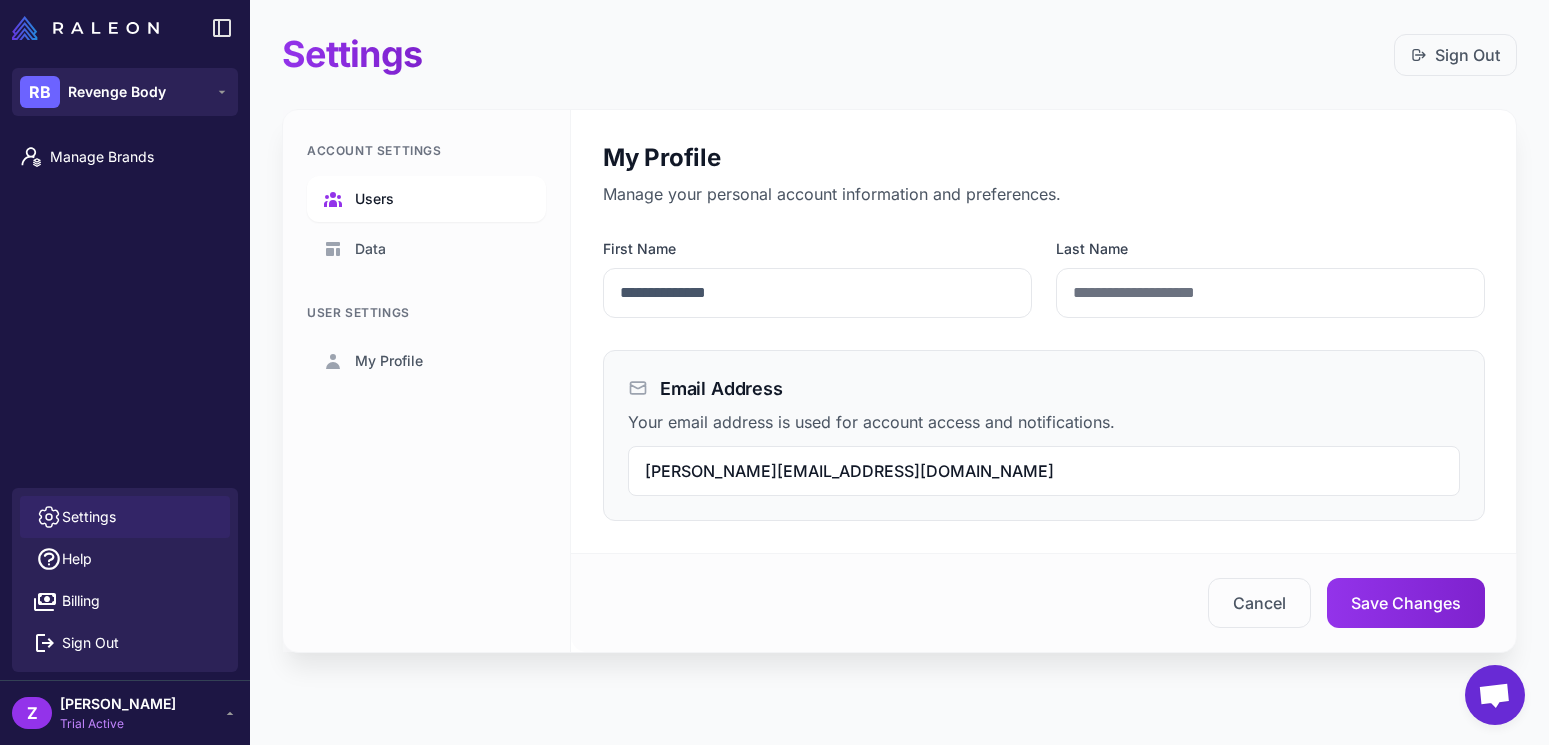 click on "Users" at bounding box center (374, 199) 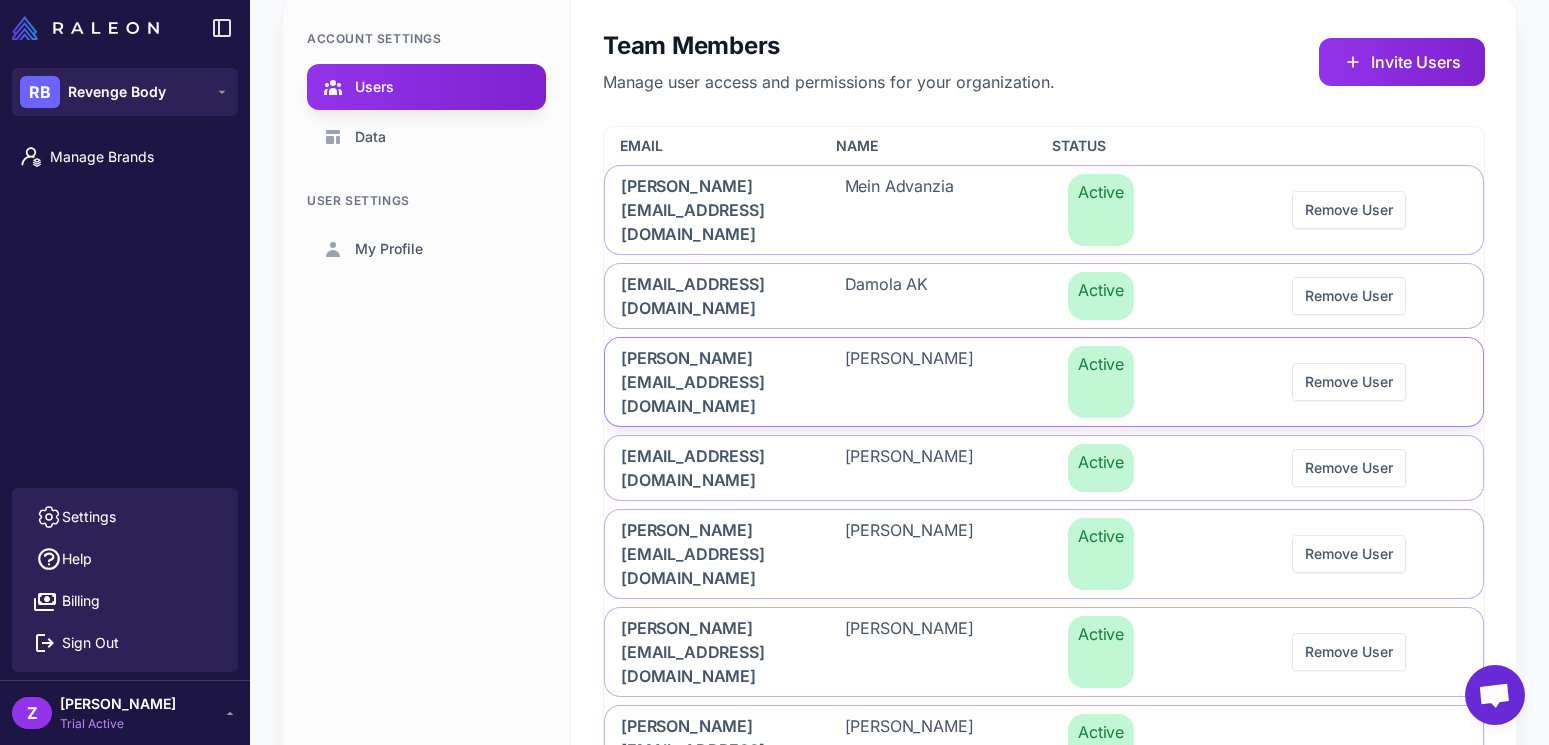 scroll, scrollTop: 0, scrollLeft: 0, axis: both 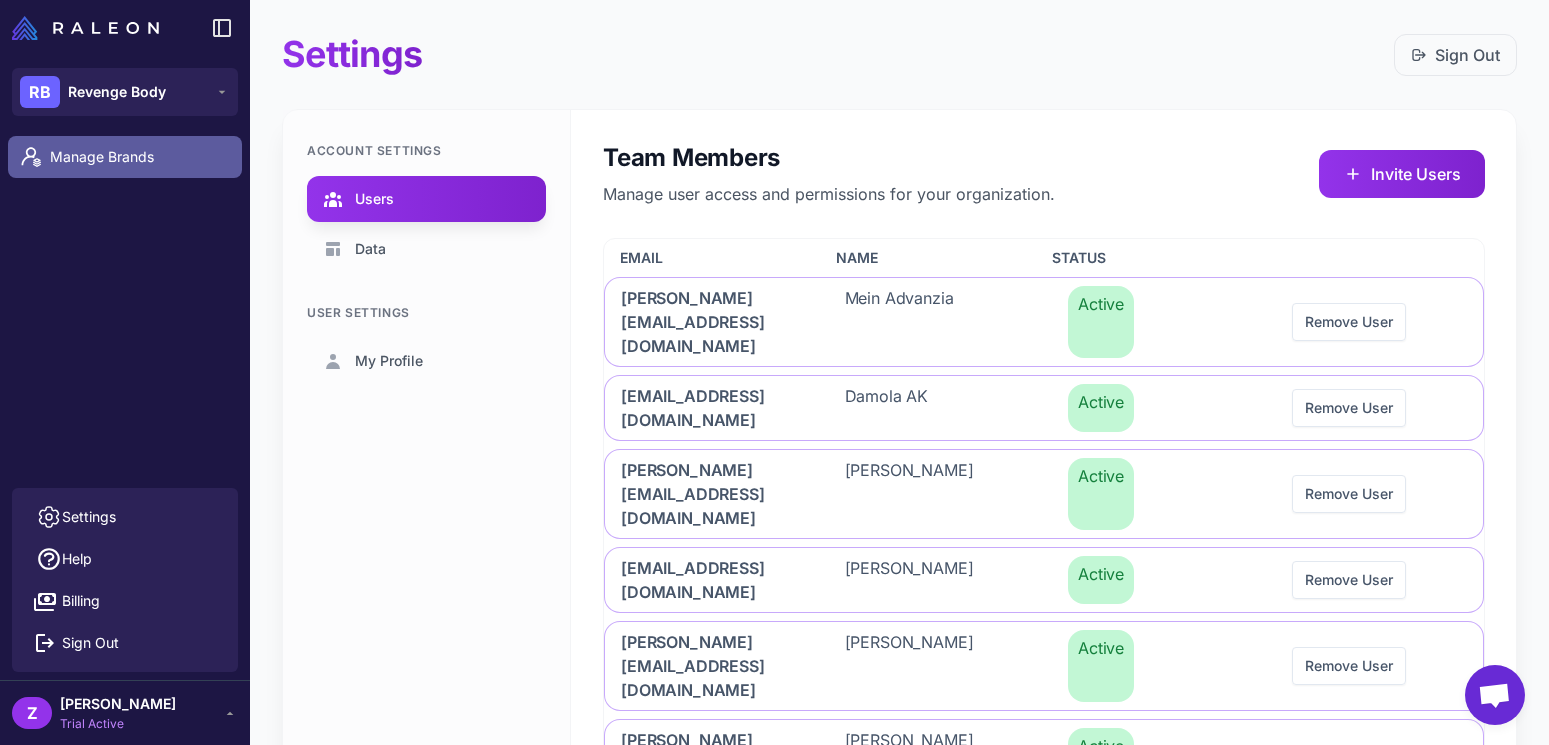 click on "Manage Brands" at bounding box center (125, 157) 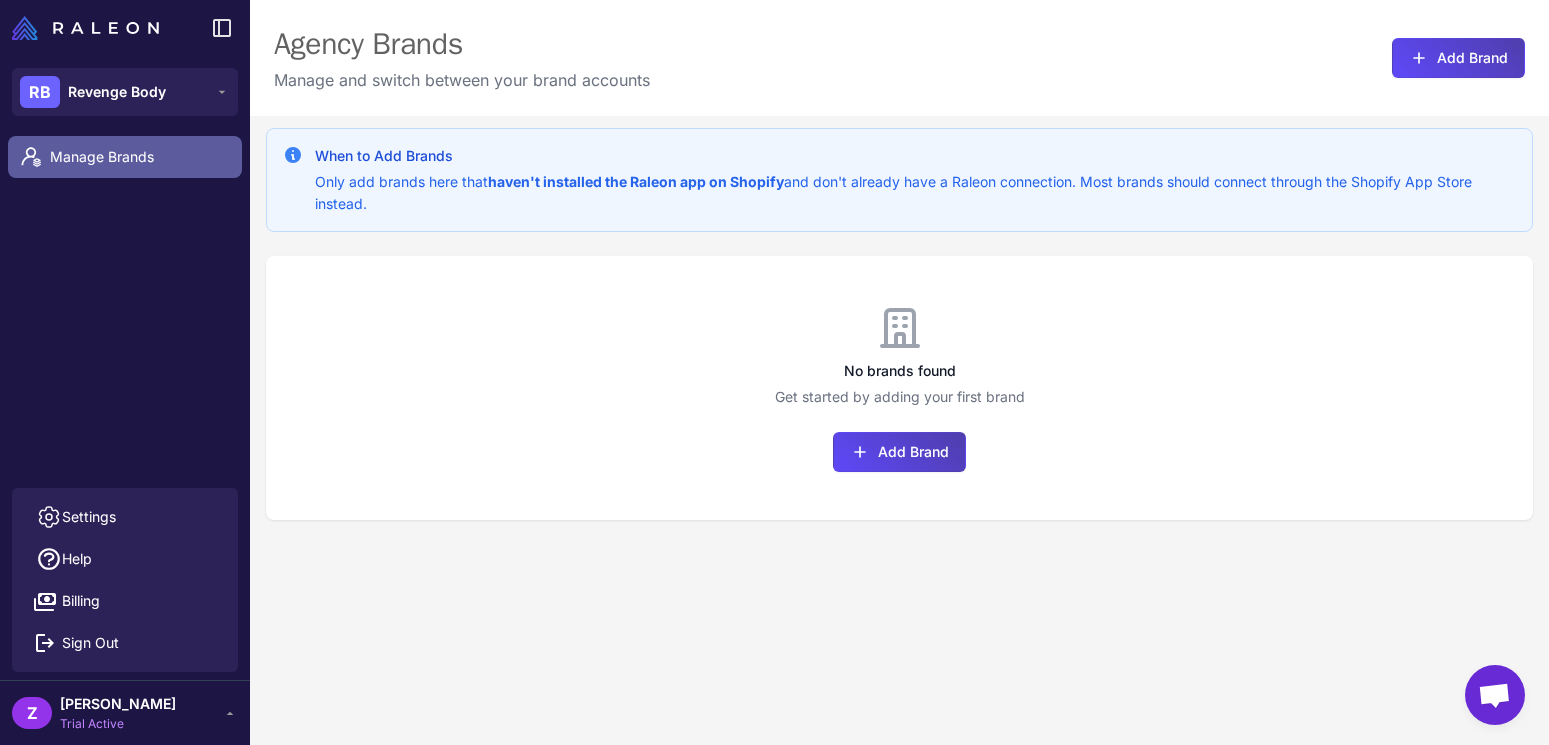 click on "Manage Brands" at bounding box center (125, 157) 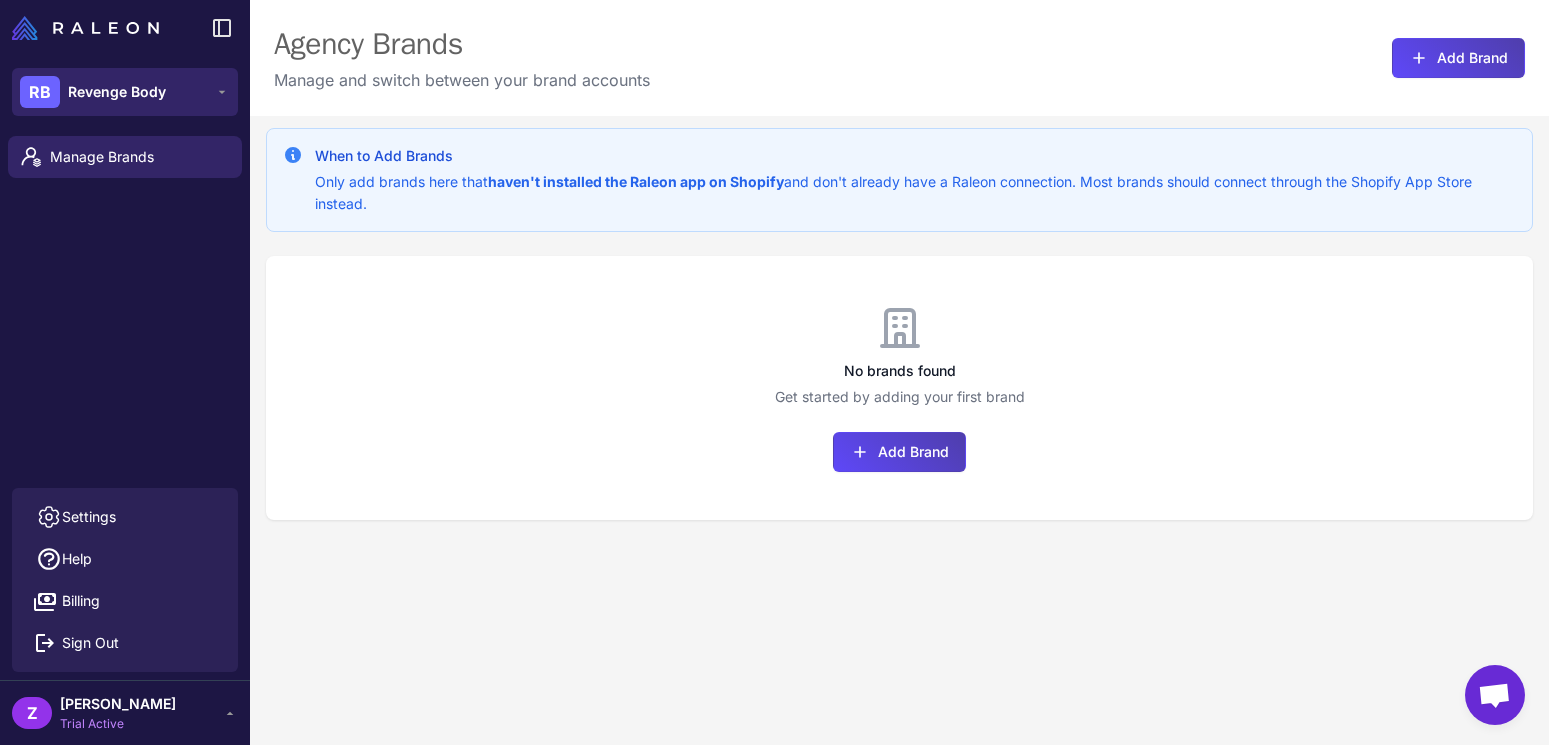 click on "RB Revenge Body" at bounding box center (125, 92) 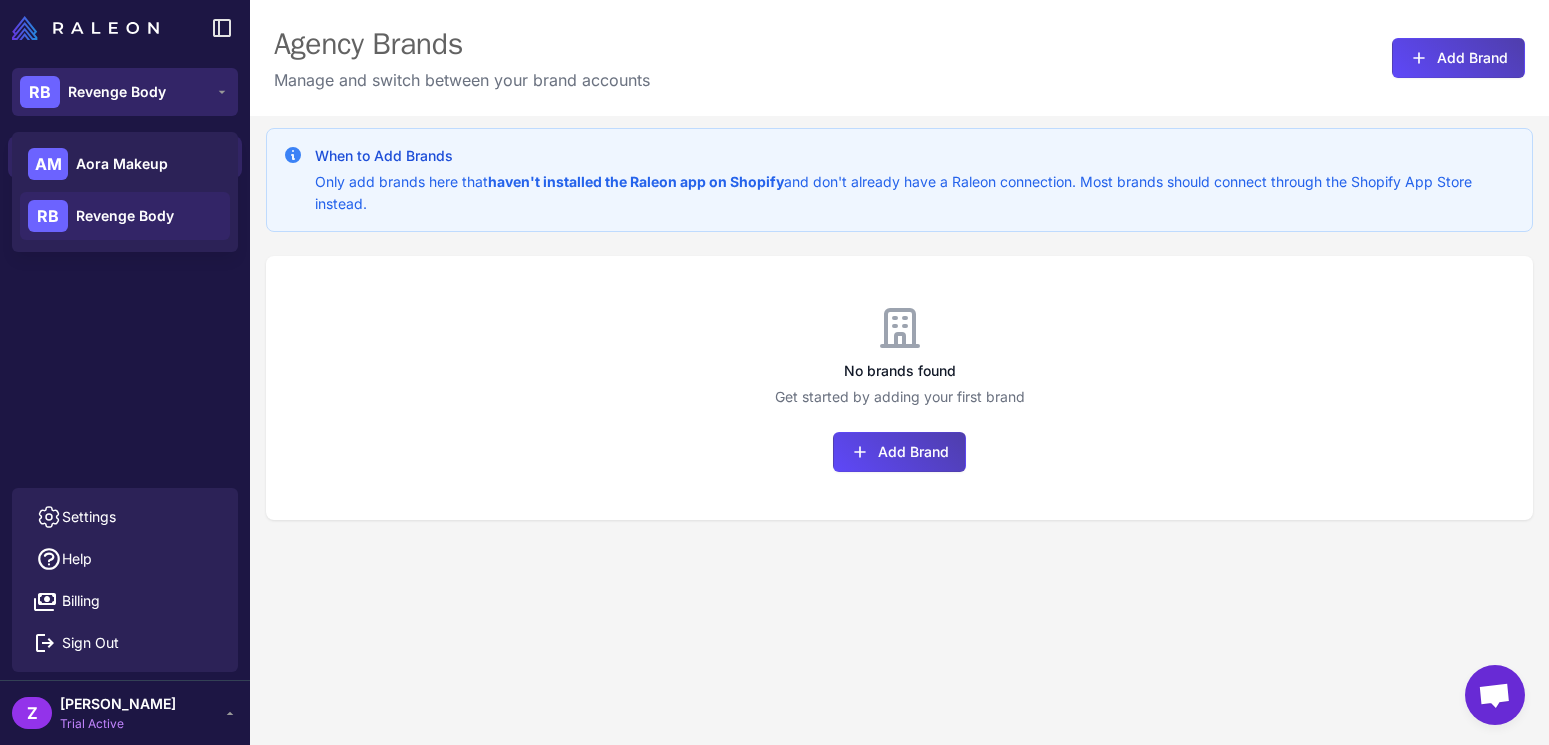 click on "RB Revenge Body" at bounding box center [125, 92] 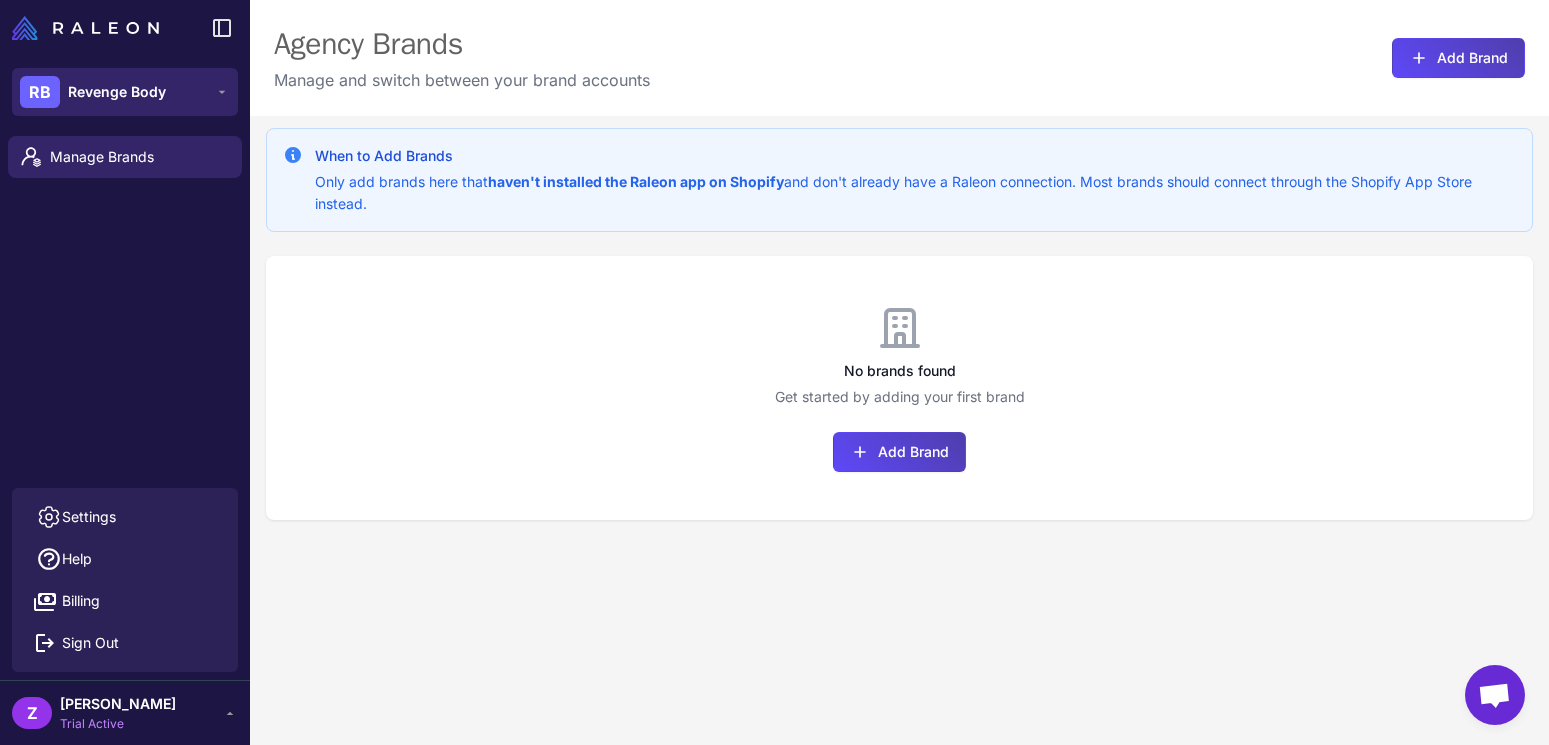 click 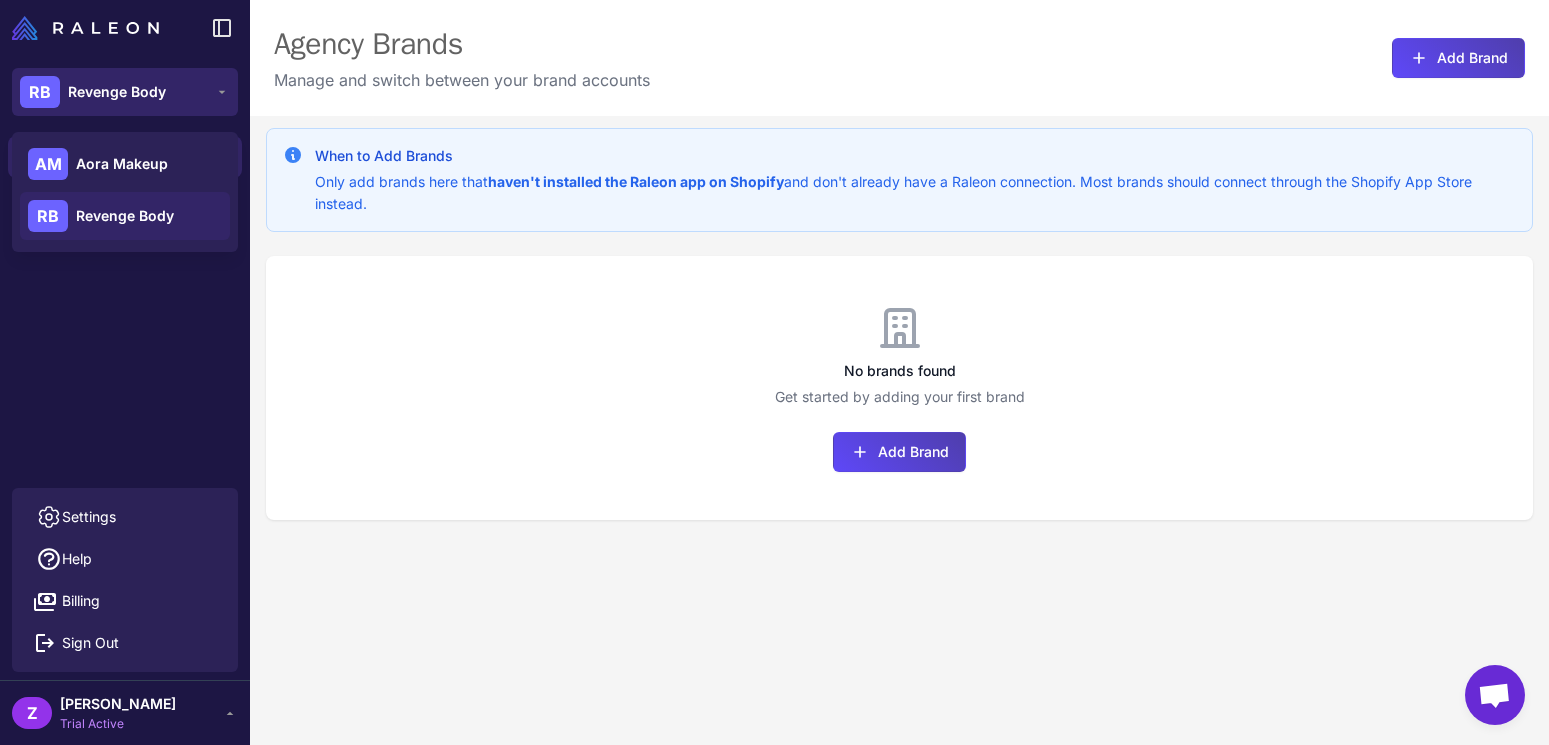 click 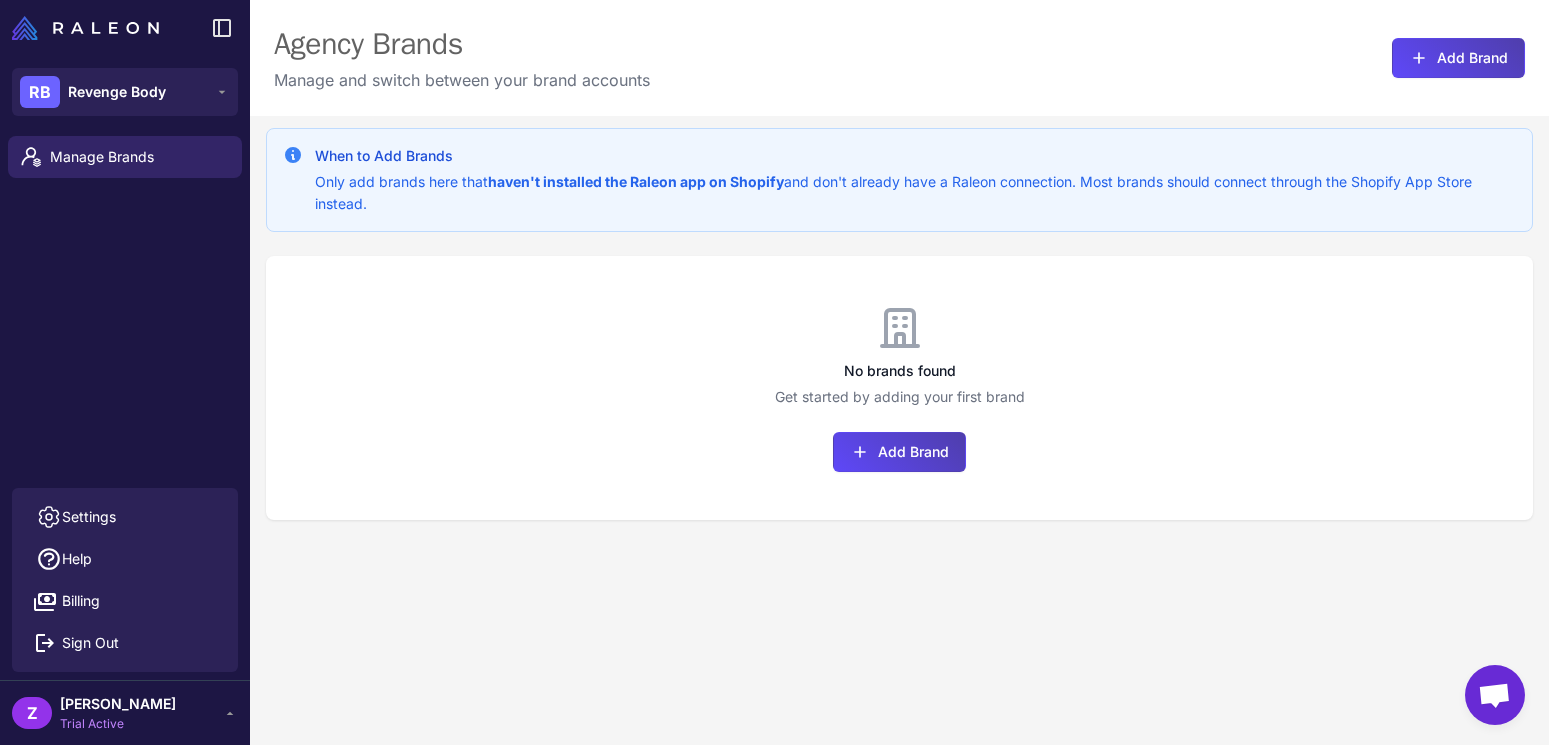 type 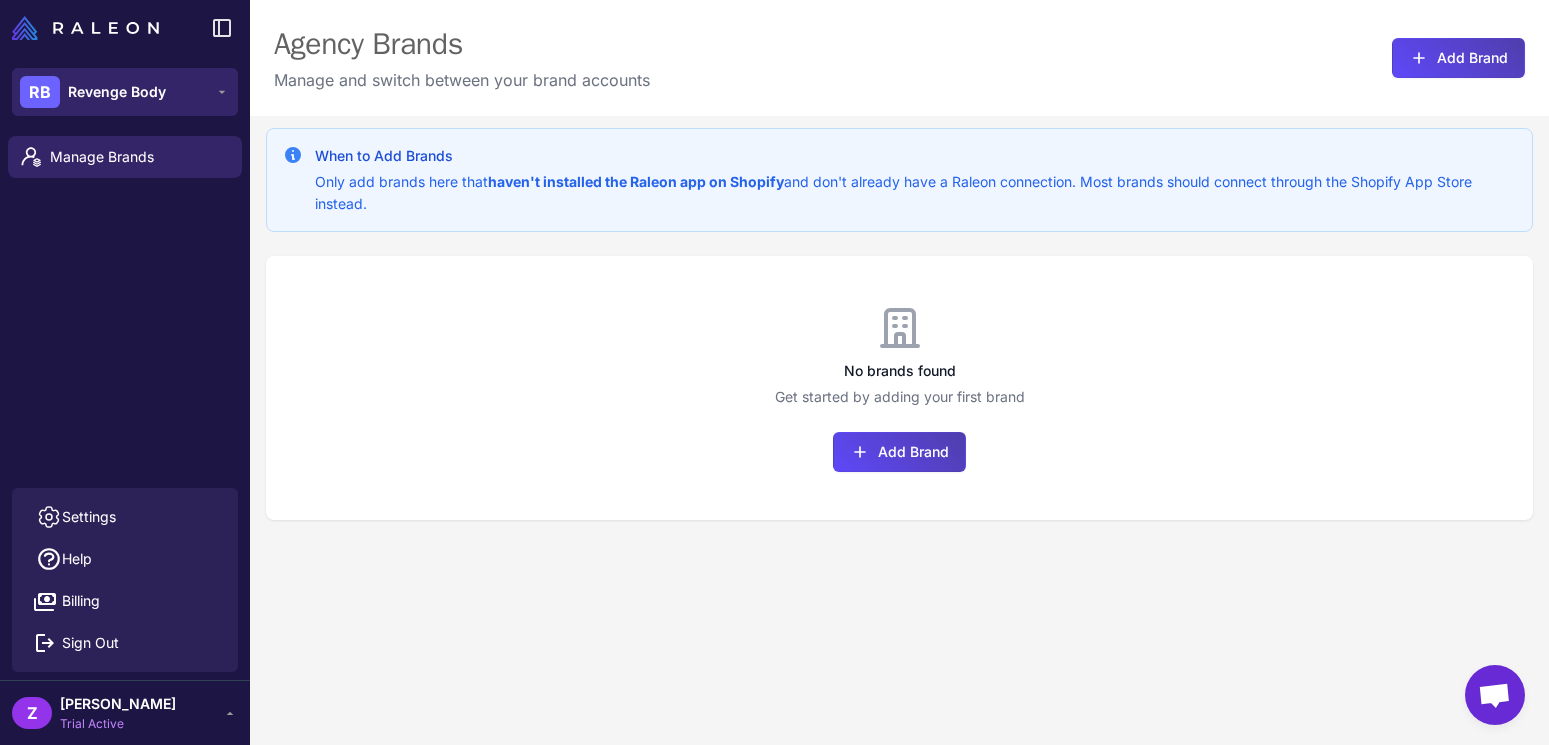 click on "RB Revenge Body" at bounding box center [125, 92] 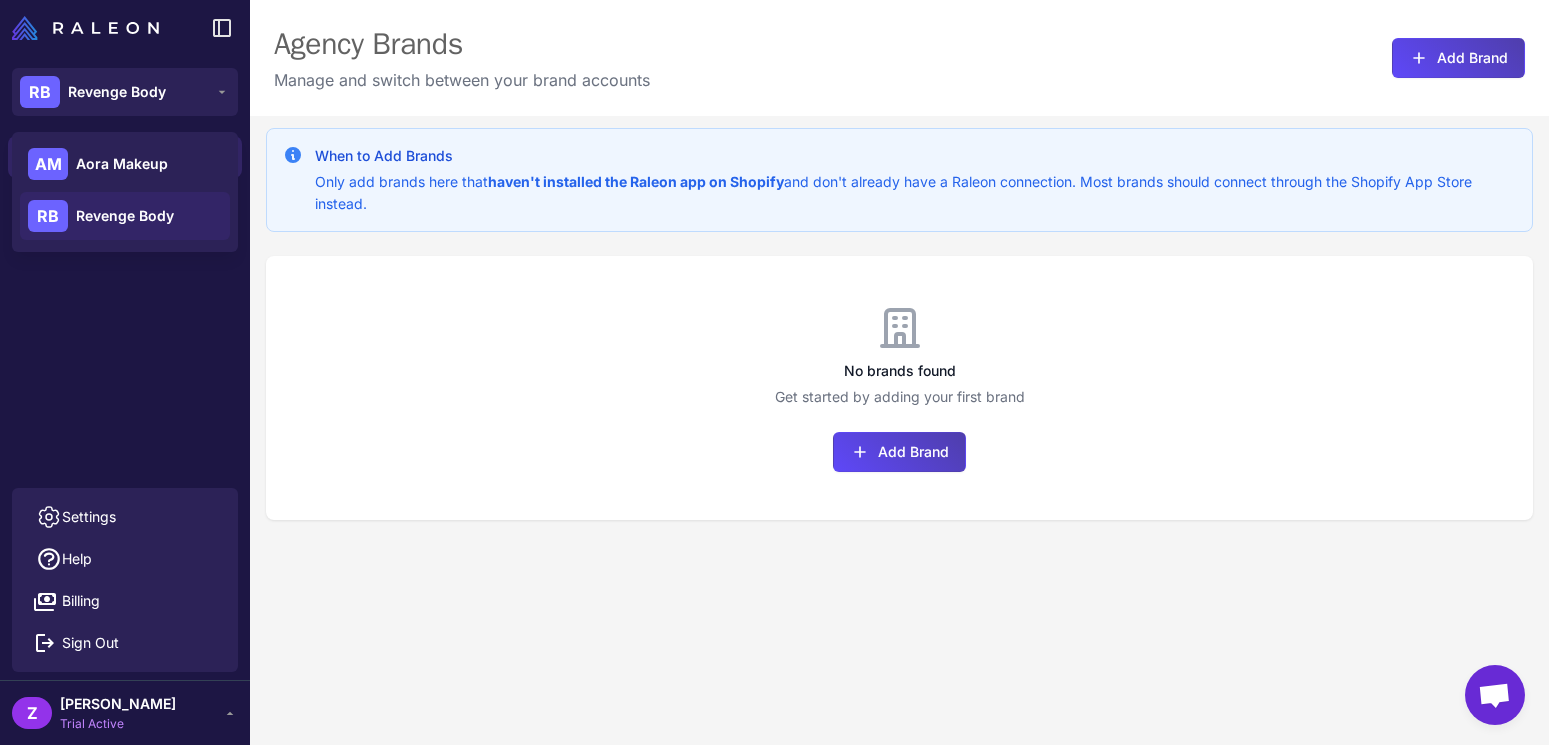click on "RB Revenge Body" 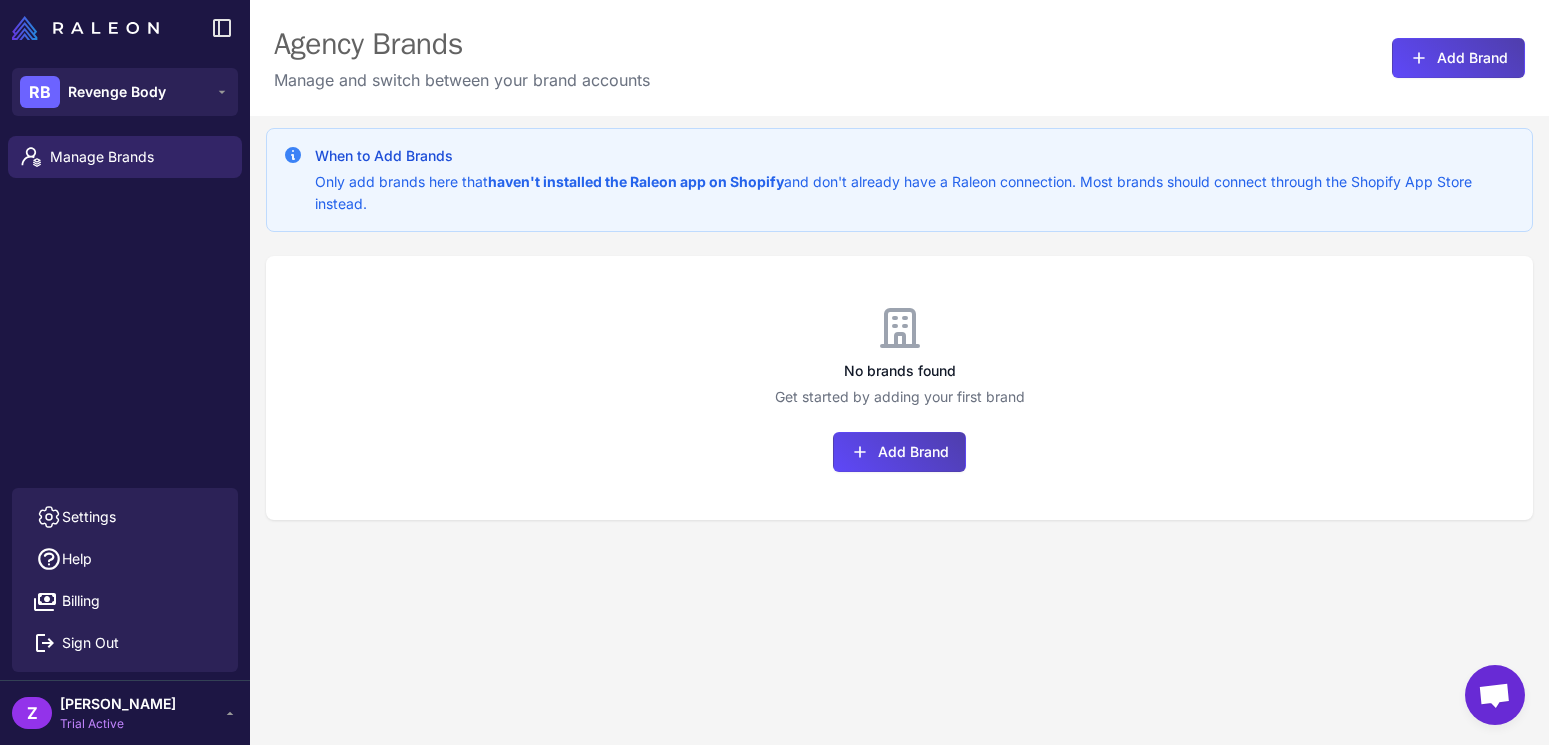 click on "[PERSON_NAME]" at bounding box center (118, 704) 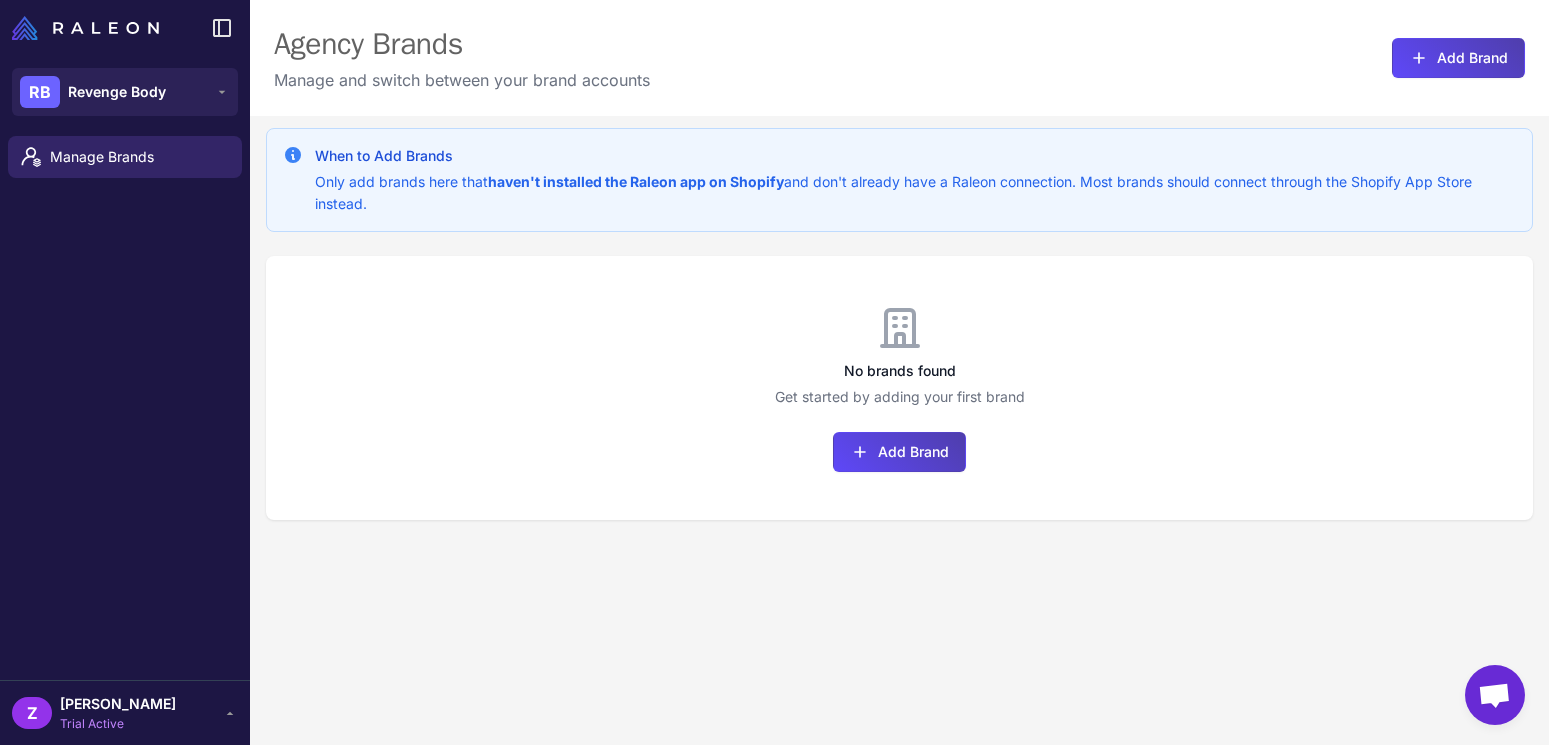 click on "[PERSON_NAME]" at bounding box center (118, 704) 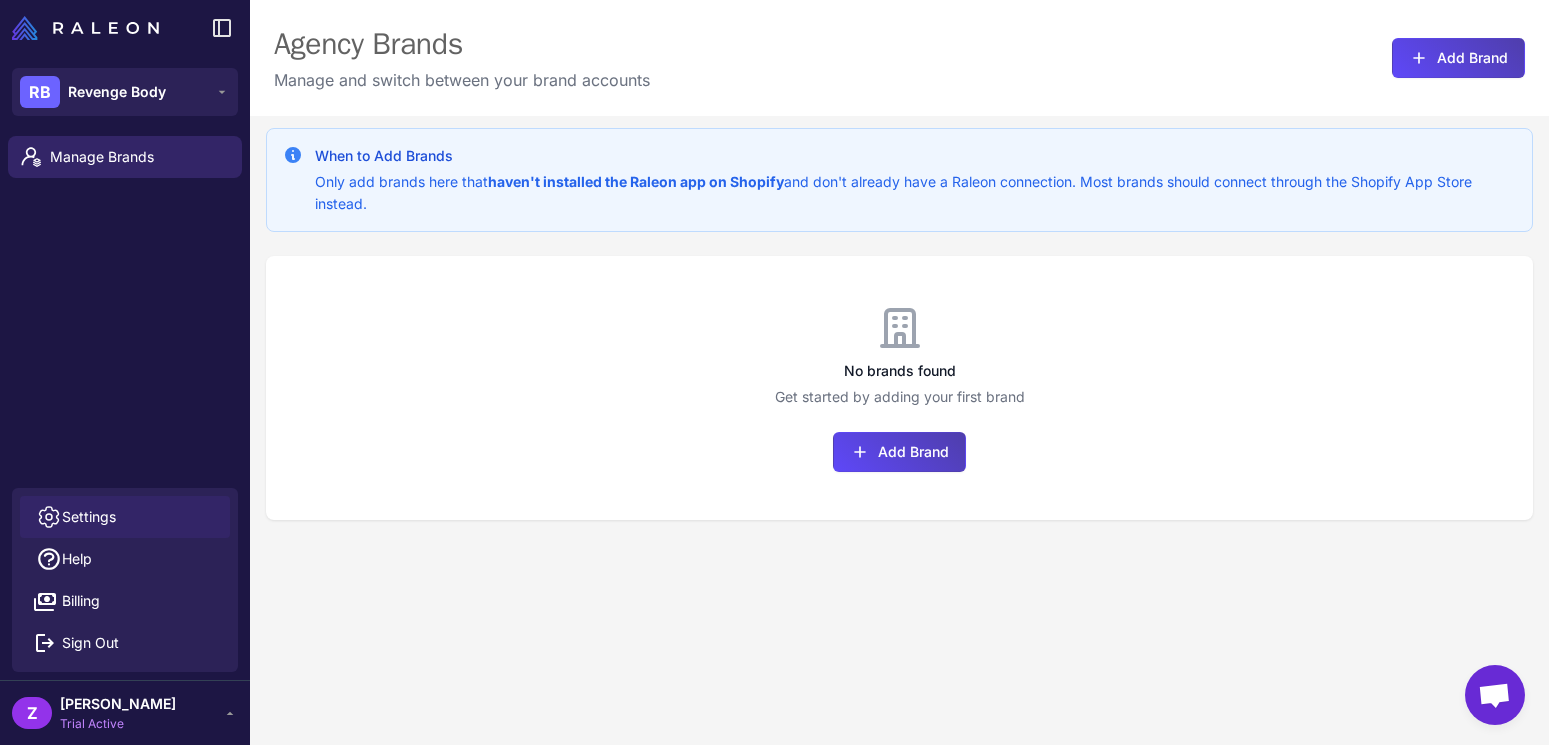 click on "Settings" 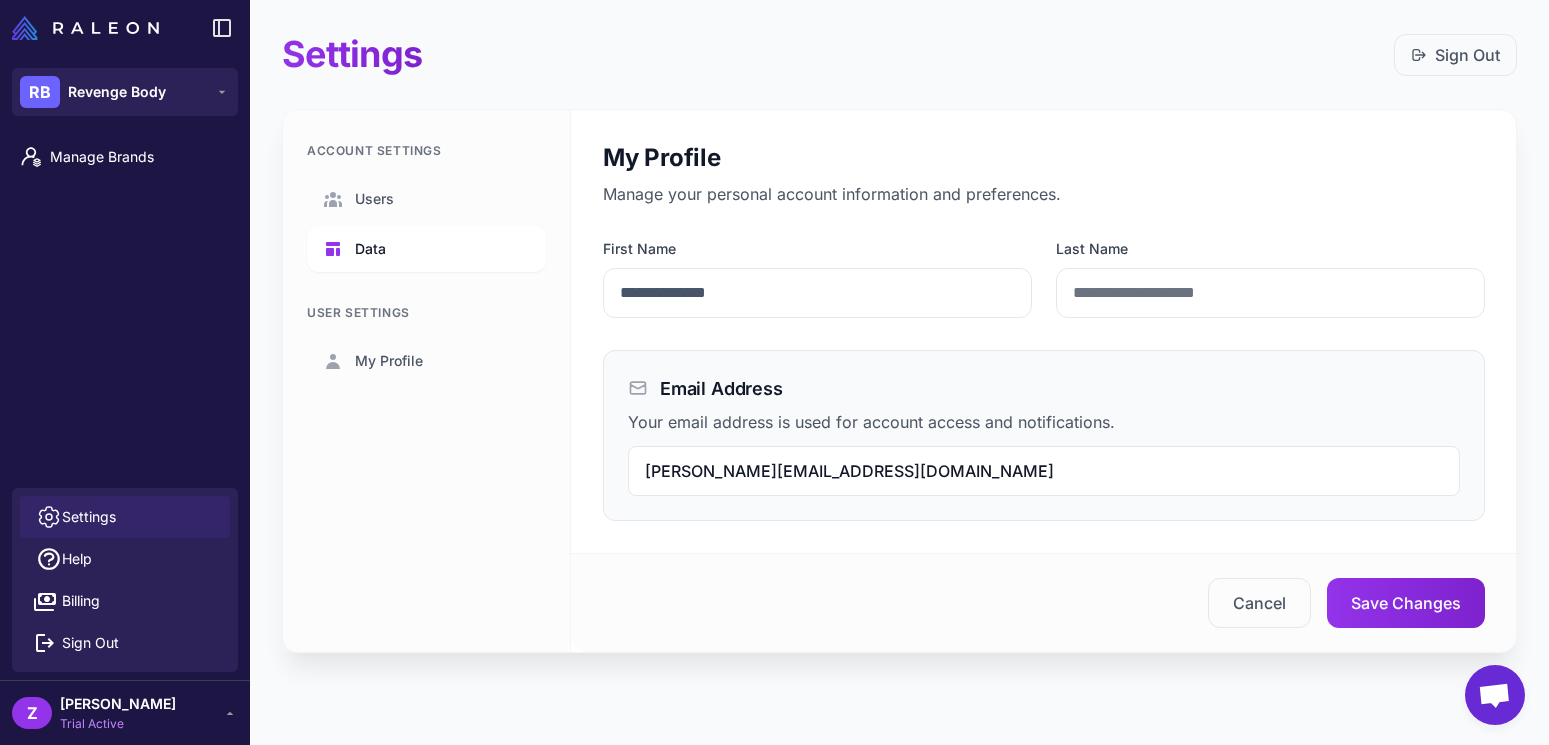 click on "Data" at bounding box center [370, 249] 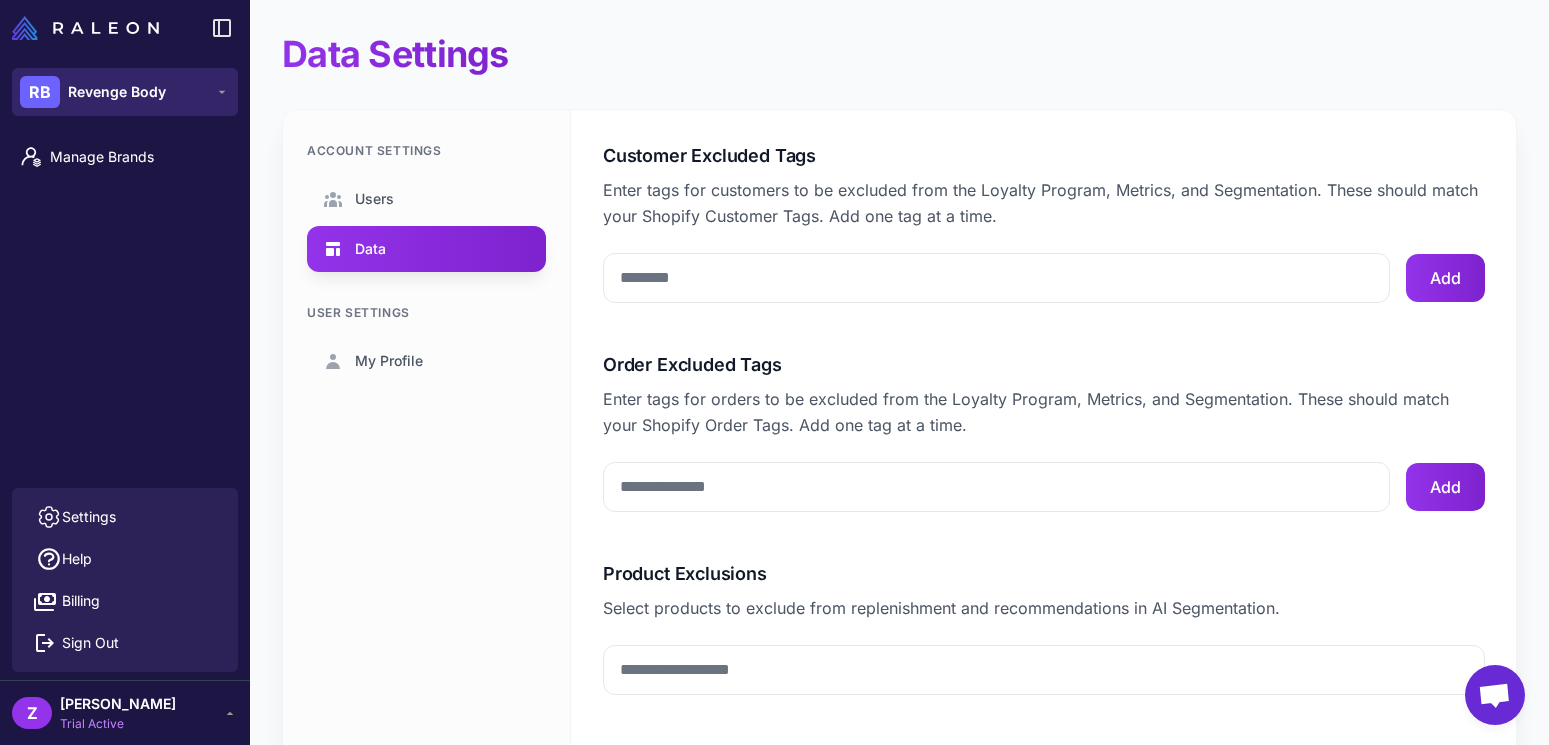 click on "RB Revenge Body" at bounding box center (125, 92) 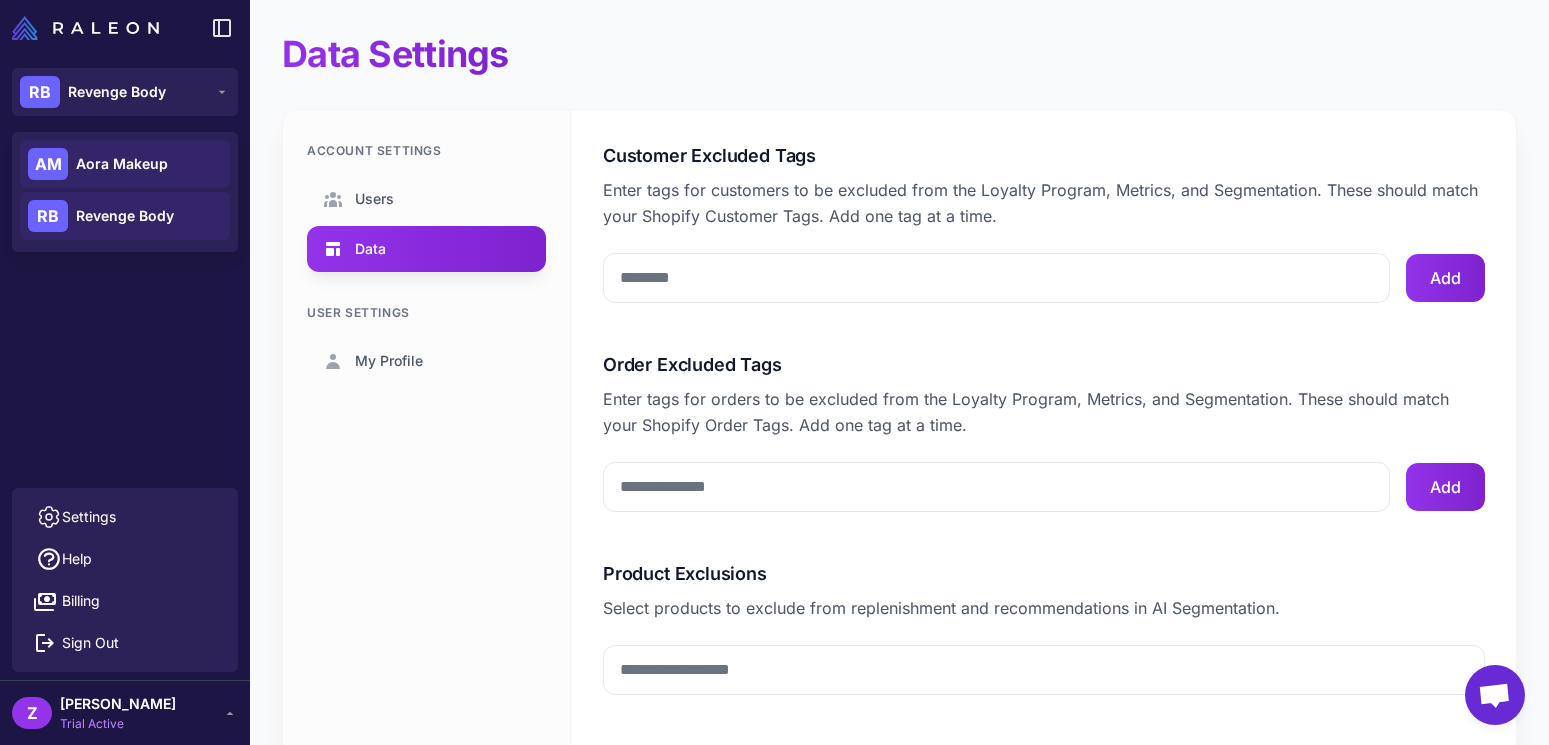 click on "Aora Makeup" at bounding box center [122, 164] 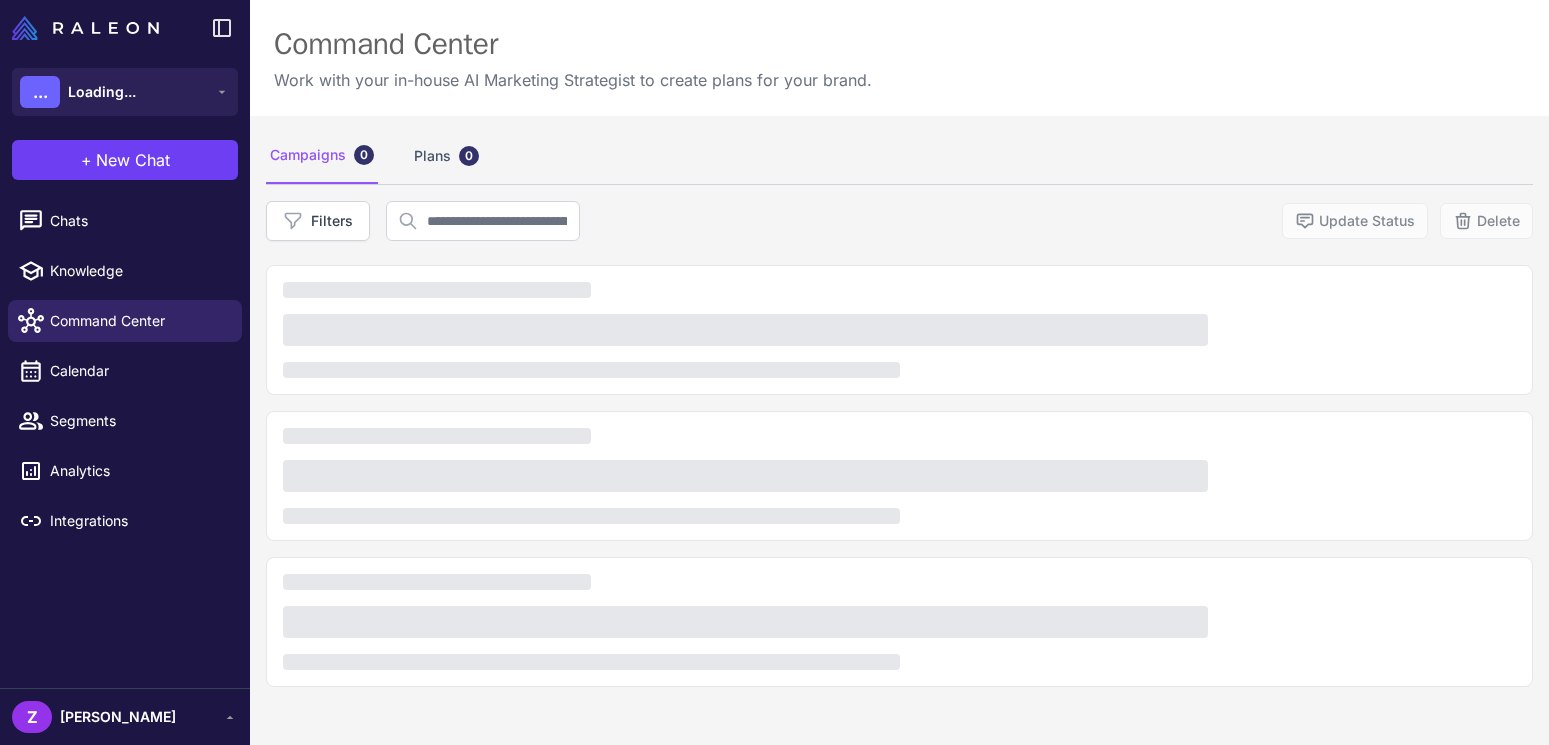 scroll, scrollTop: 0, scrollLeft: 0, axis: both 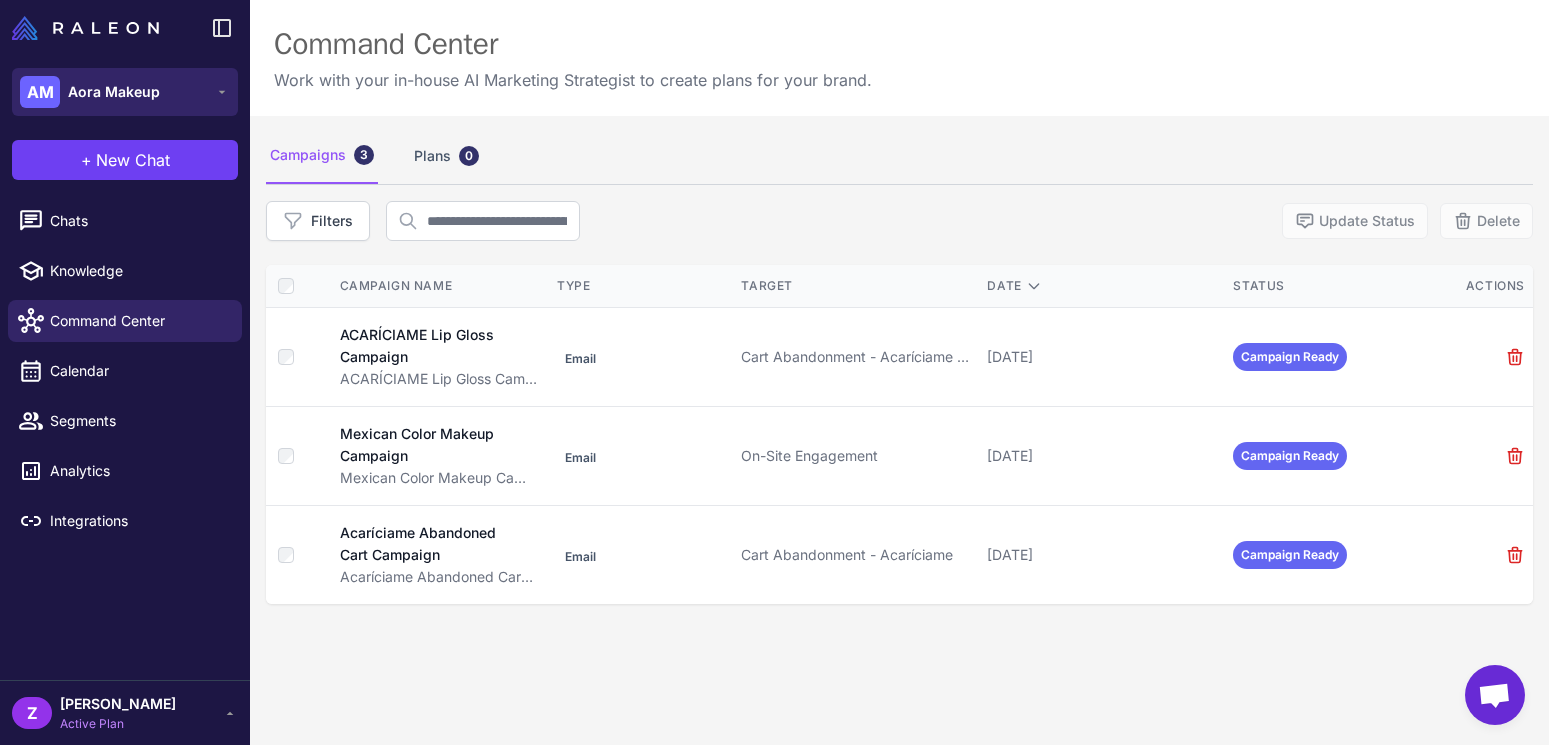 click on "AM Aora Makeup" at bounding box center (125, 92) 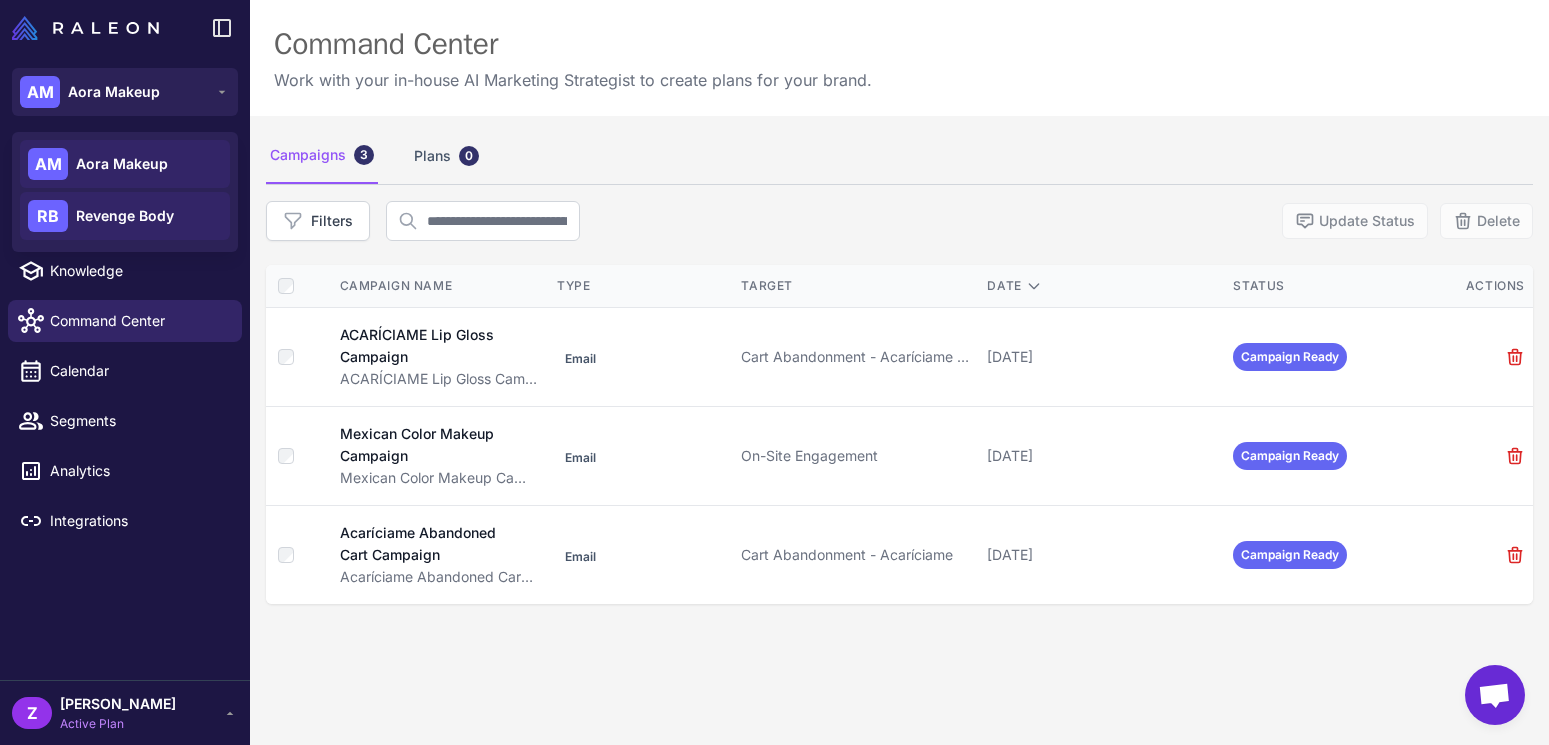 click on "Revenge Body" at bounding box center (125, 216) 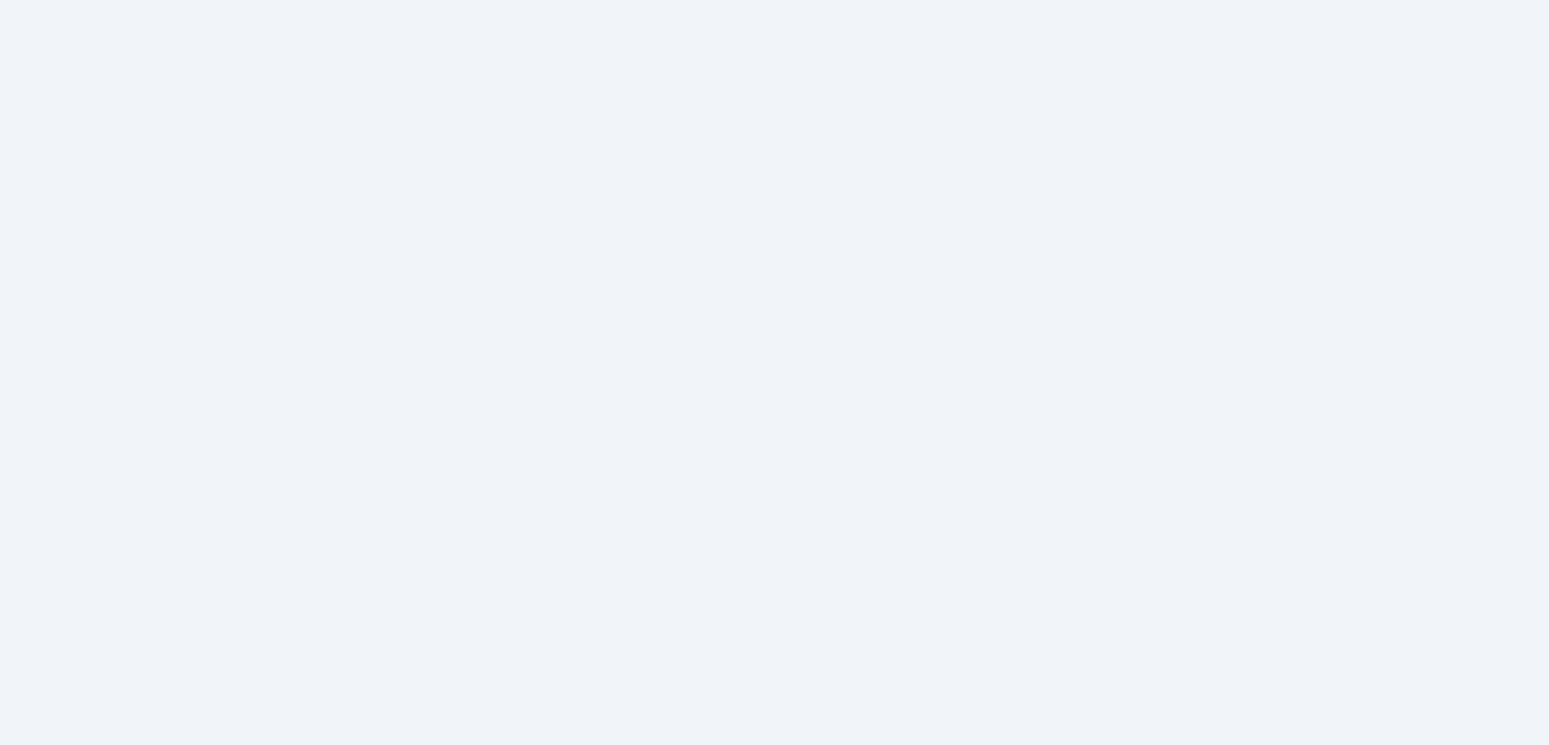 scroll, scrollTop: 0, scrollLeft: 0, axis: both 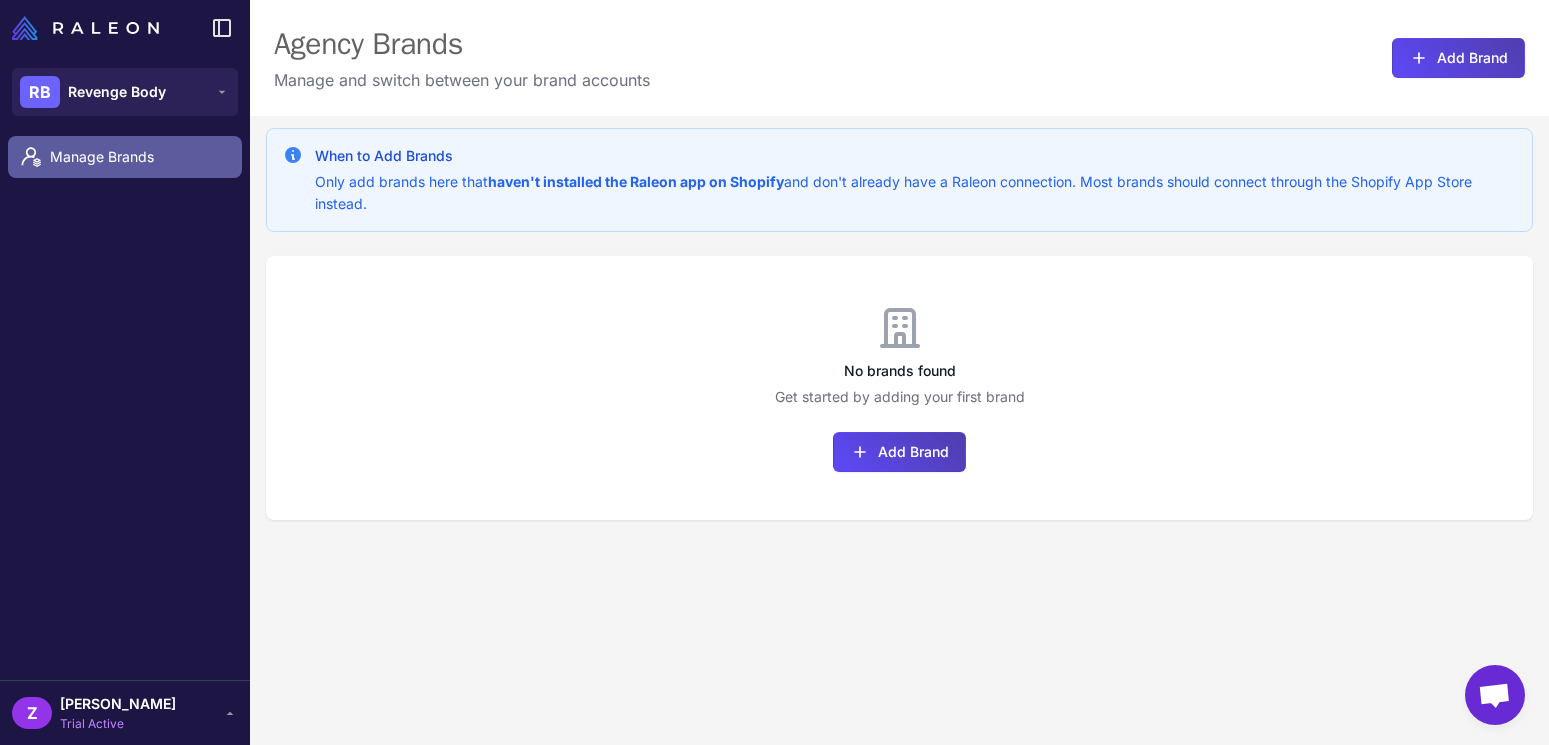 click on "Manage Brands" at bounding box center (138, 157) 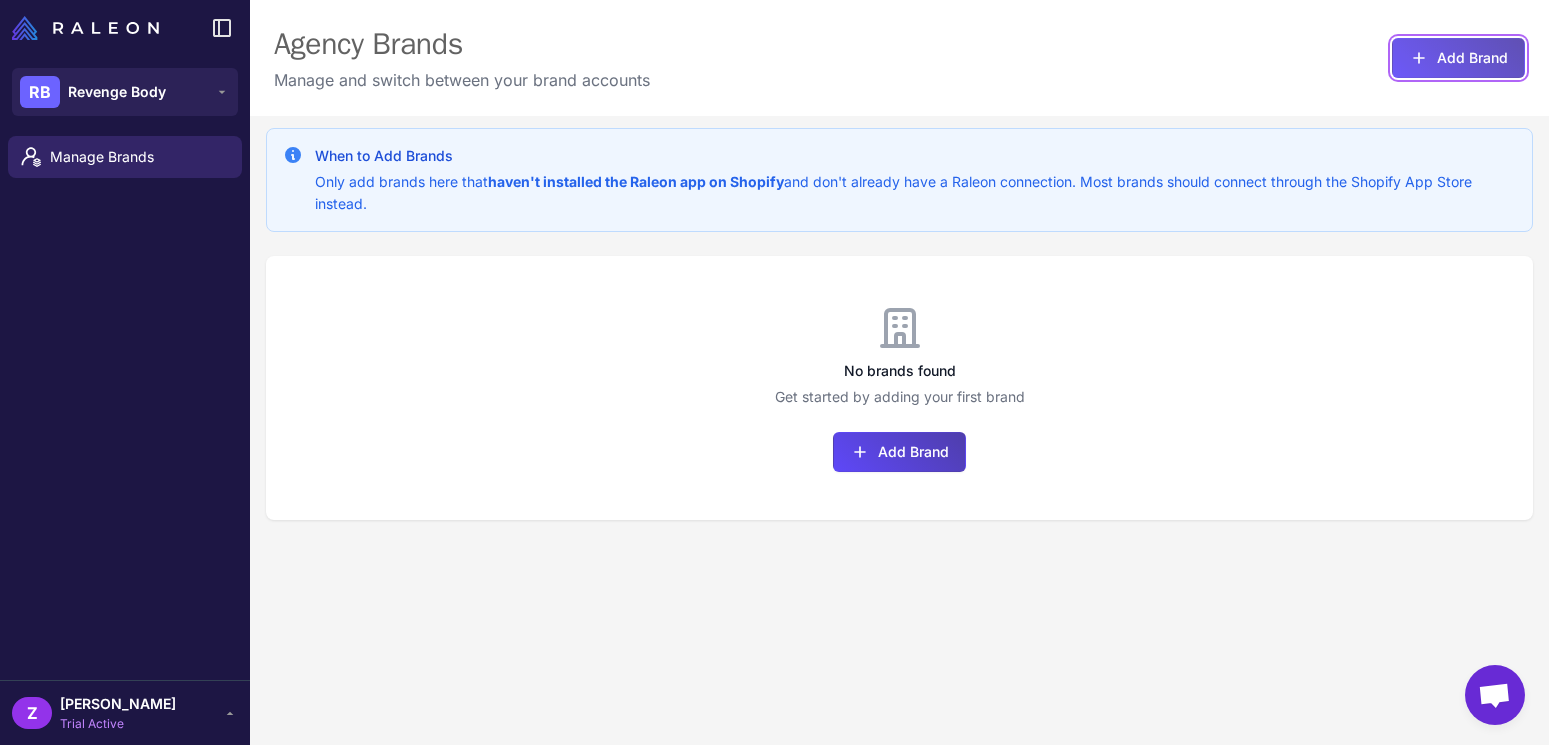 click on "Add Brand" at bounding box center [1458, 58] 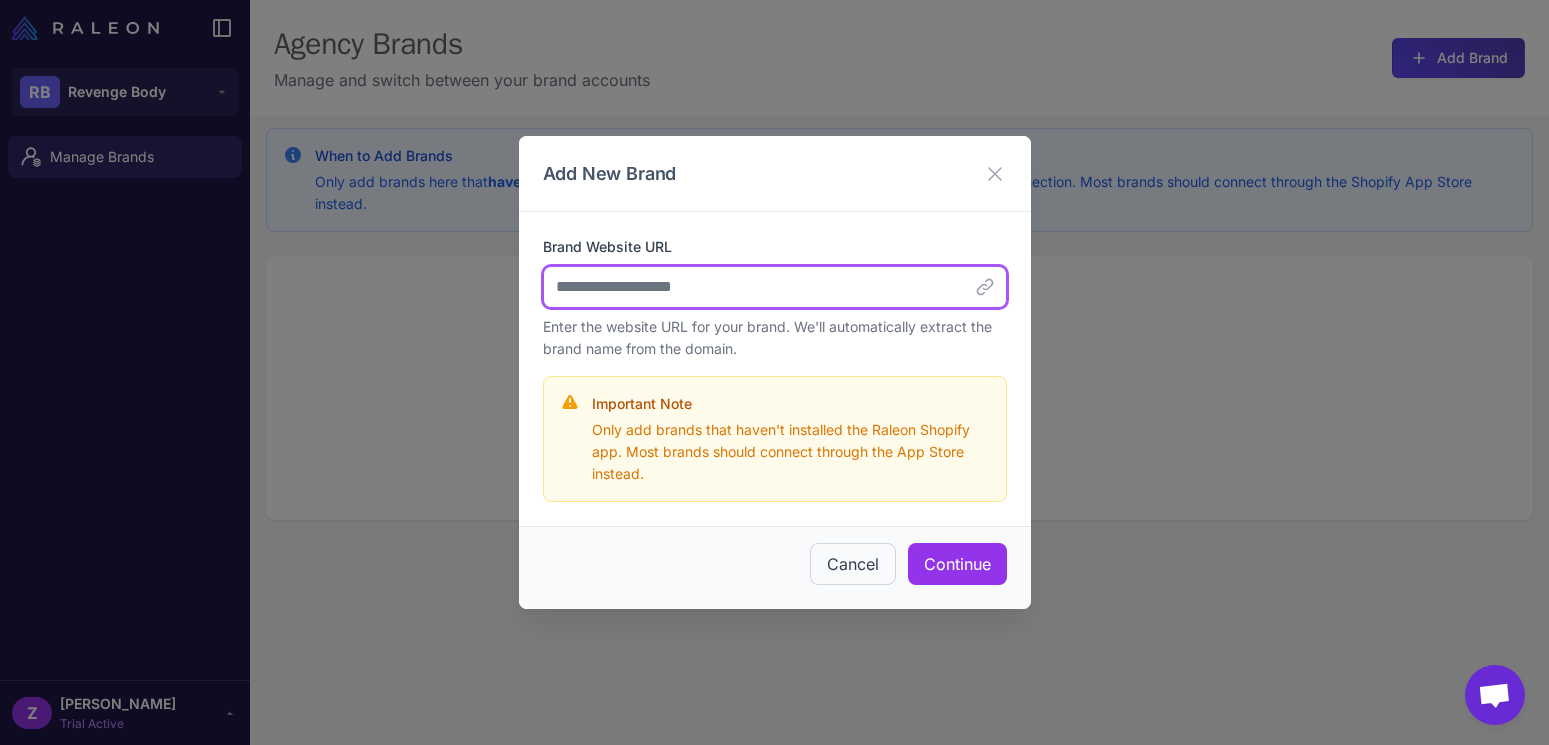 click on "Brand Website URL" at bounding box center [775, 287] 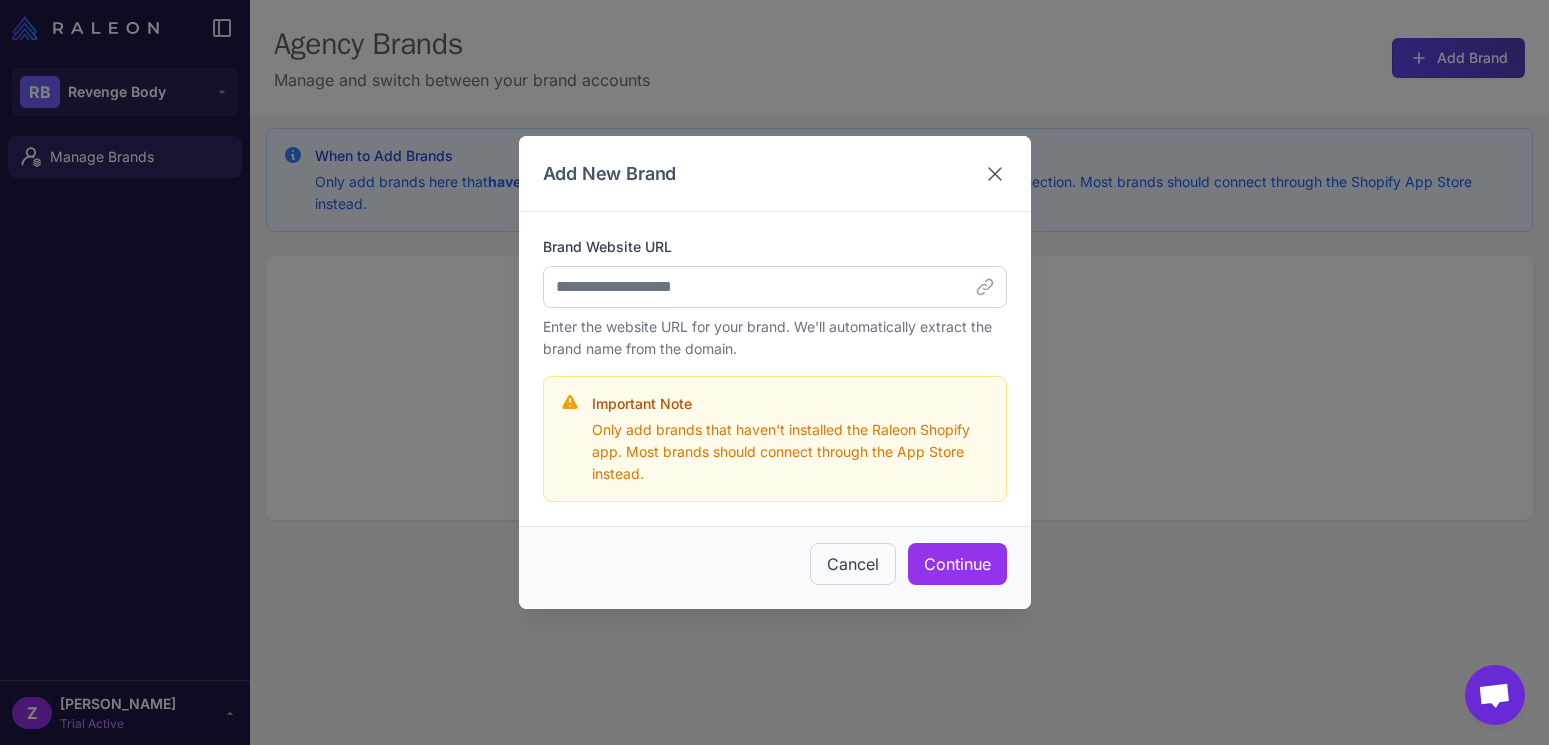 click 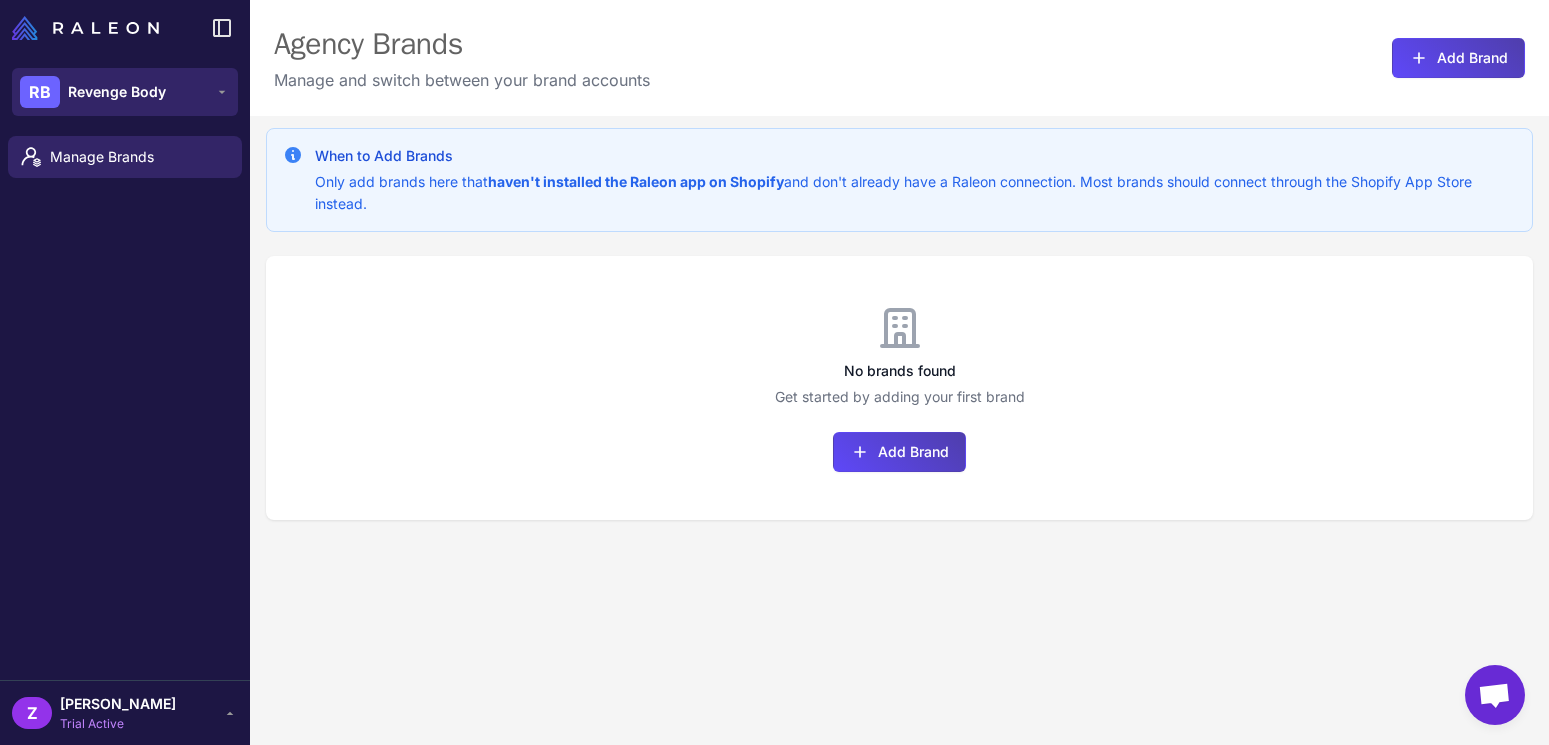 click on "RB Revenge Body" at bounding box center (125, 92) 